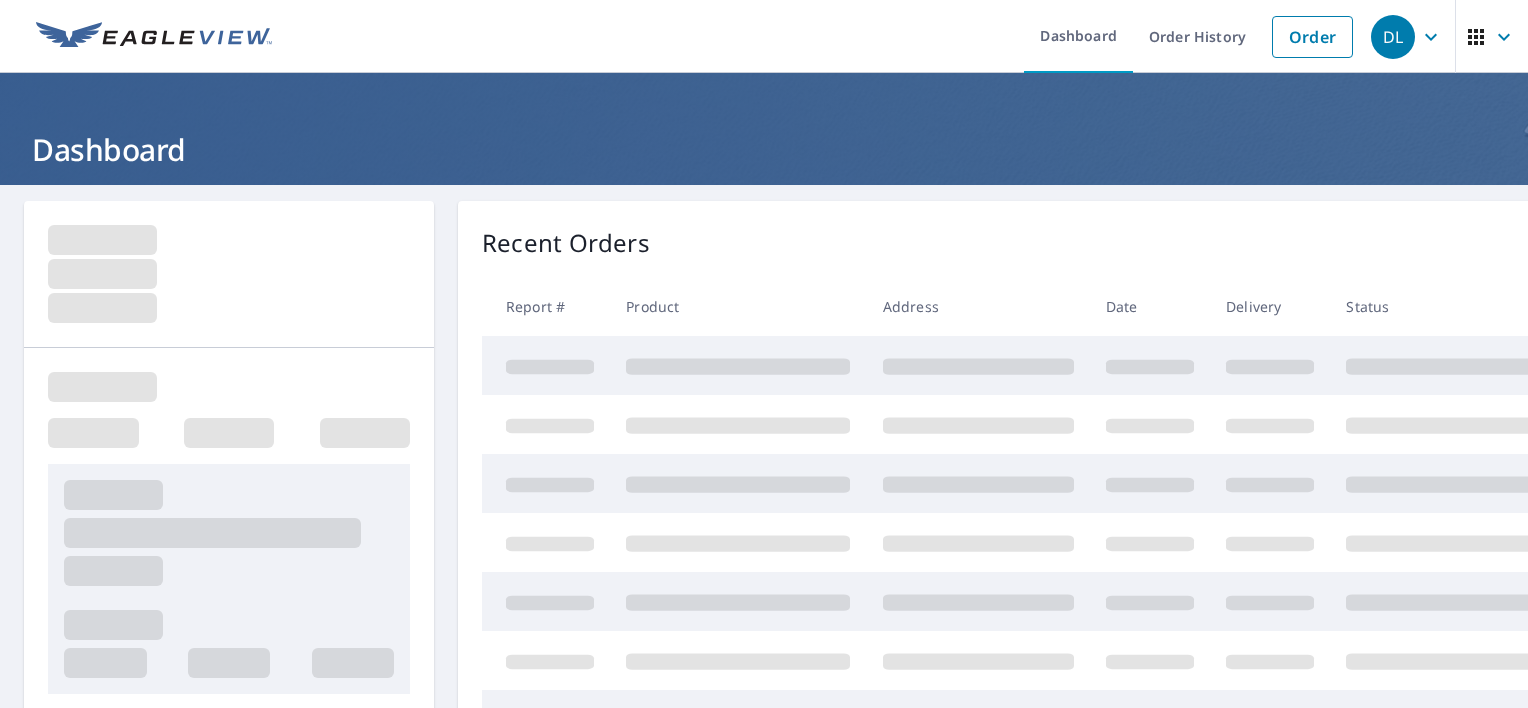 scroll, scrollTop: 0, scrollLeft: 0, axis: both 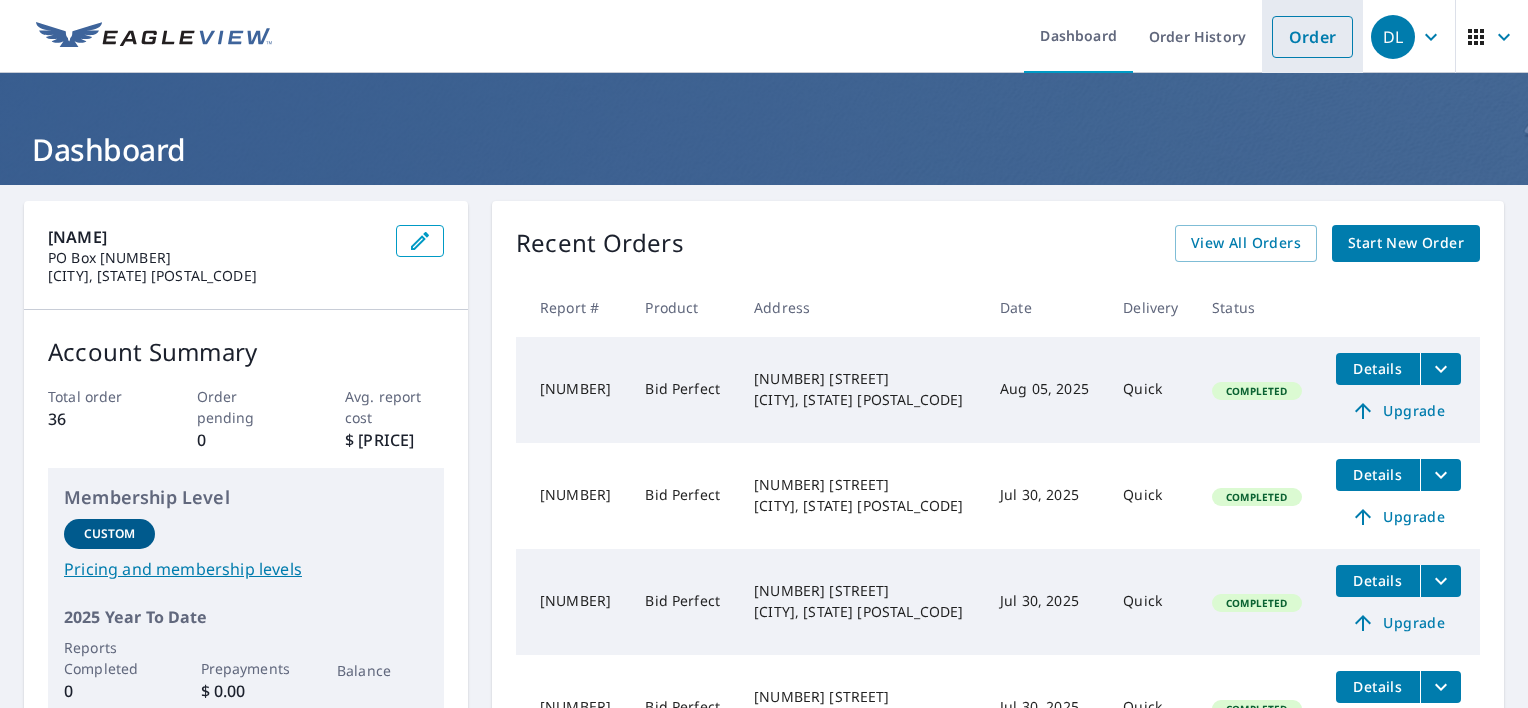 click on "Order" at bounding box center [1312, 37] 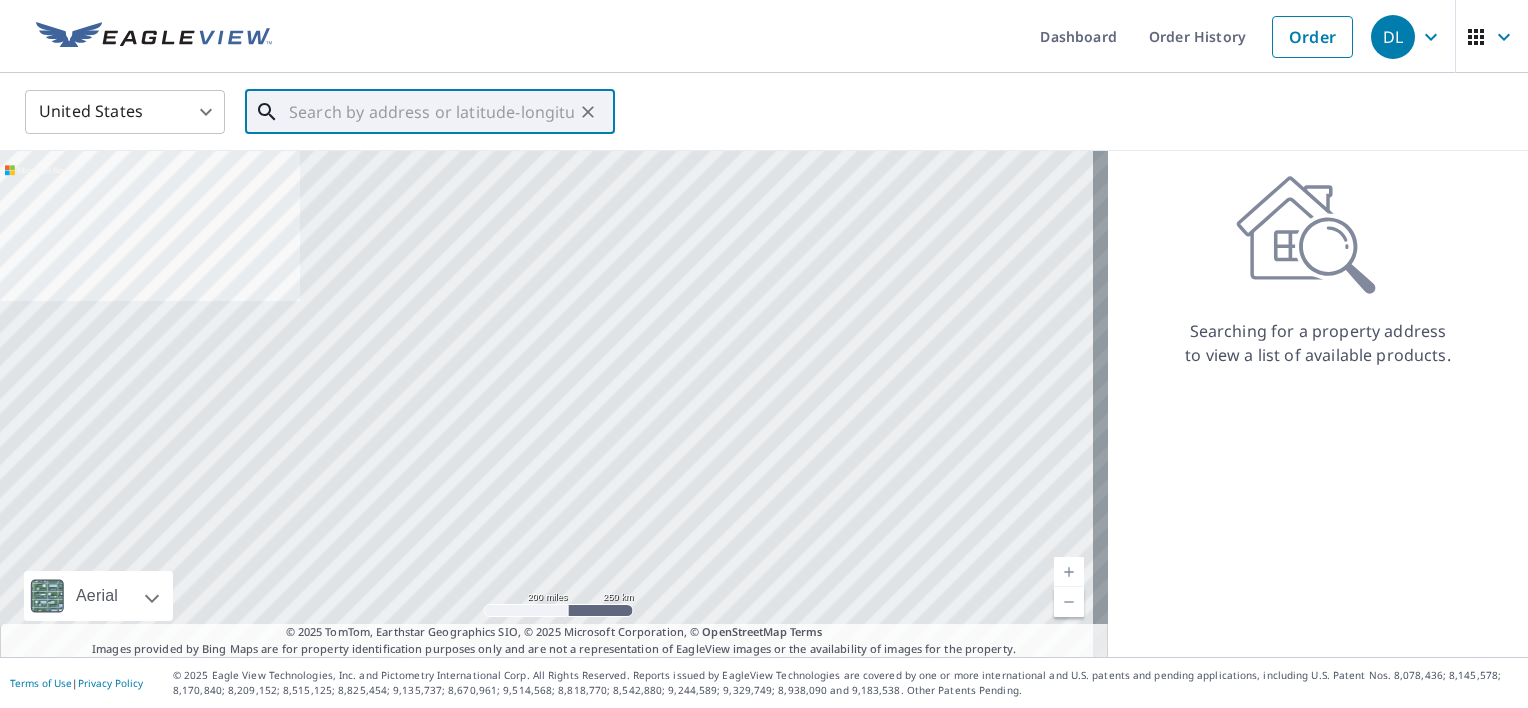 click at bounding box center (431, 112) 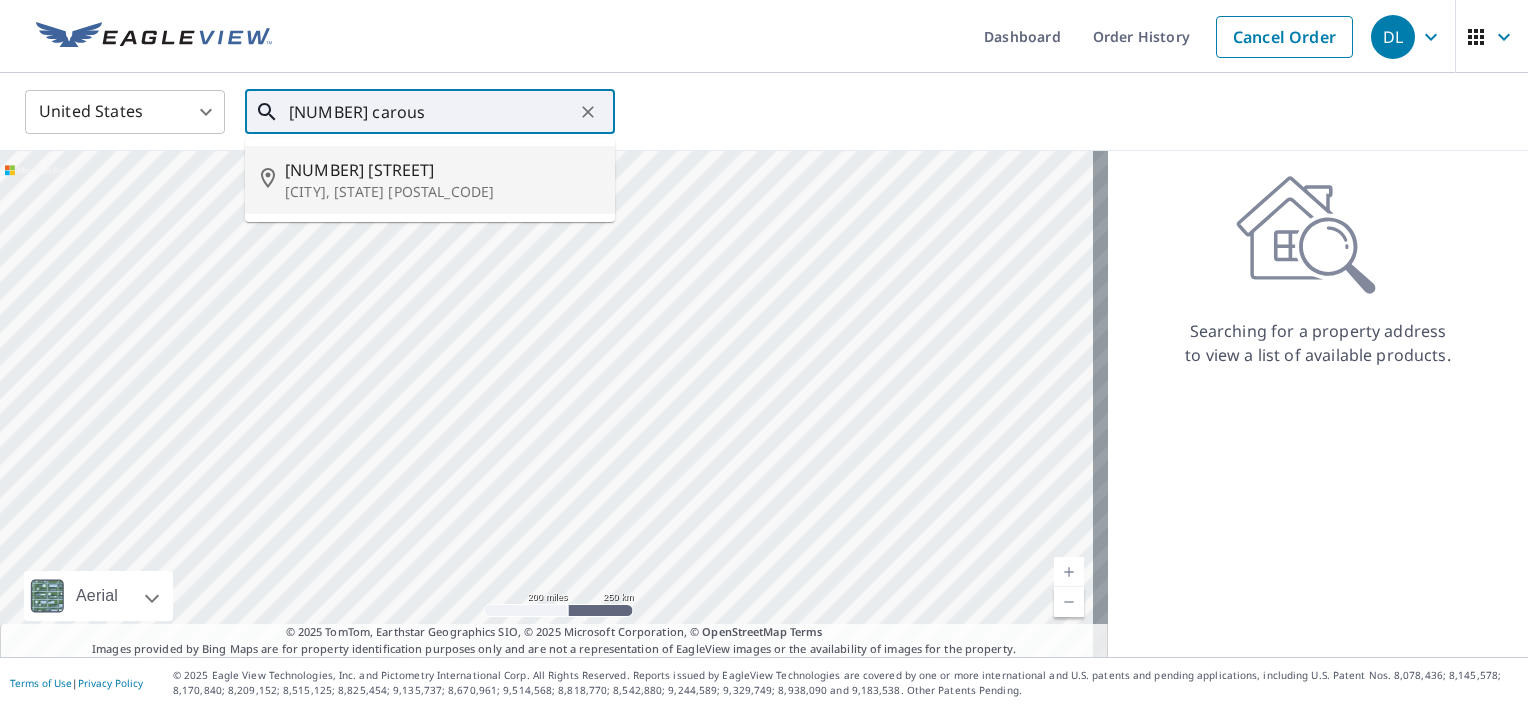 click on "[CITY], [STATE] [POSTAL_CODE]" at bounding box center [442, 192] 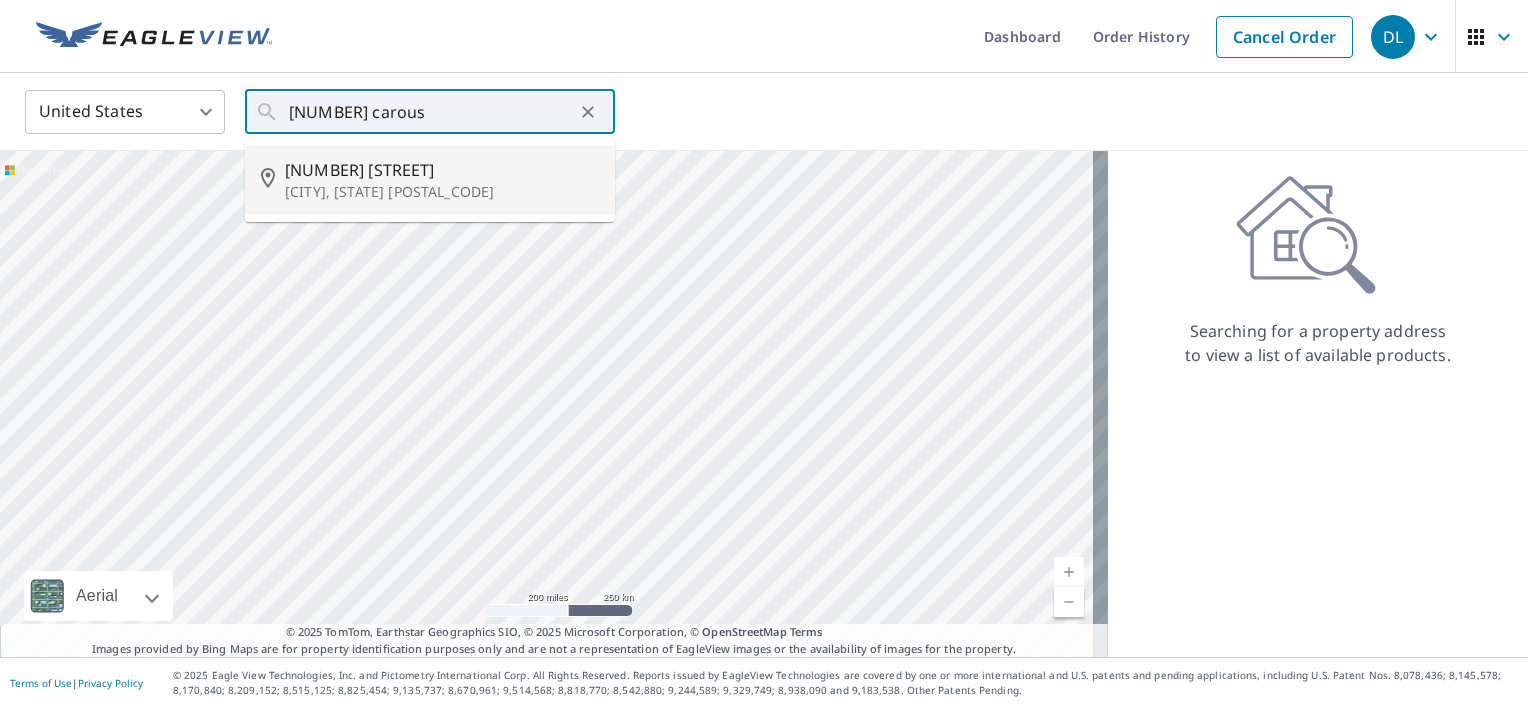 type on "[NUMBER] [STREET] [CITY], [STATE] [POSTAL_CODE]" 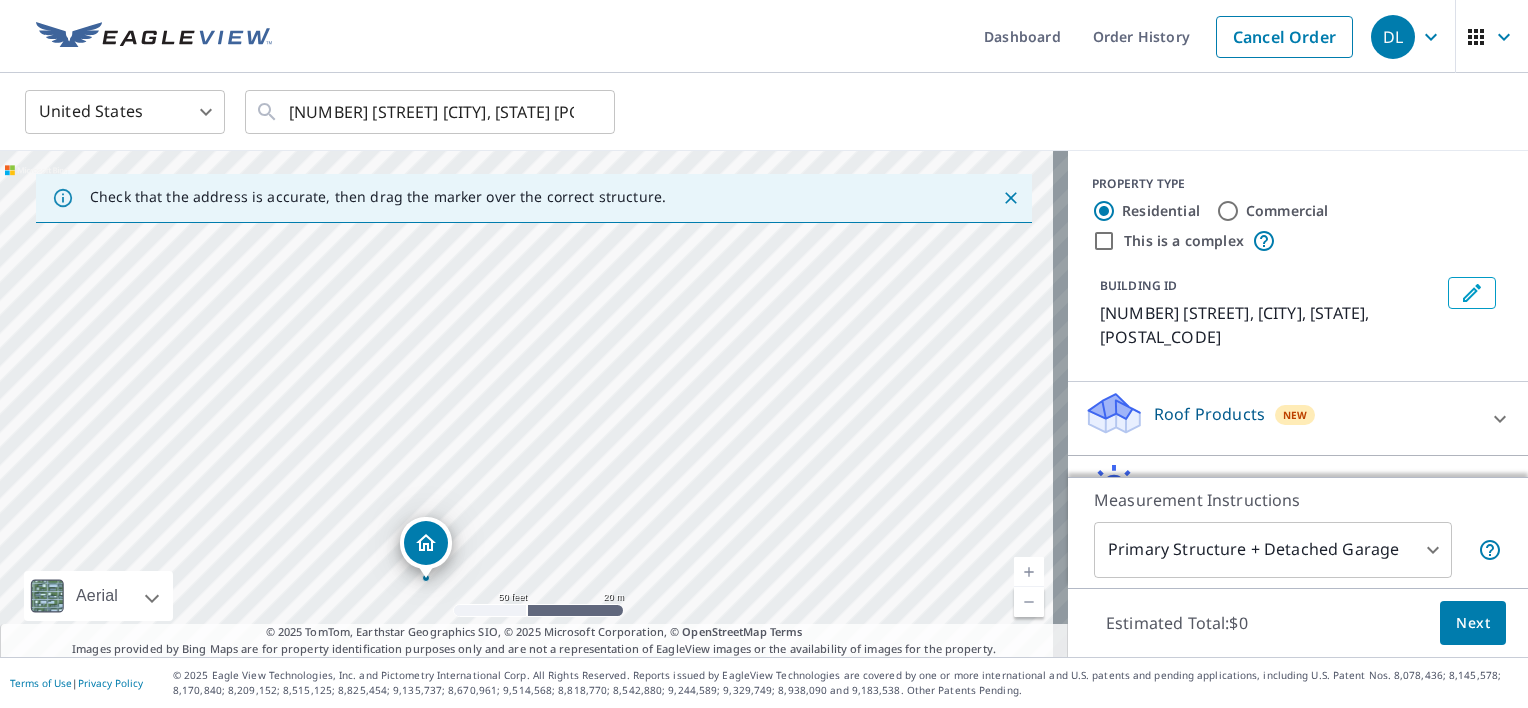 drag, startPoint x: 321, startPoint y: 369, endPoint x: 609, endPoint y: 580, distance: 357.0224 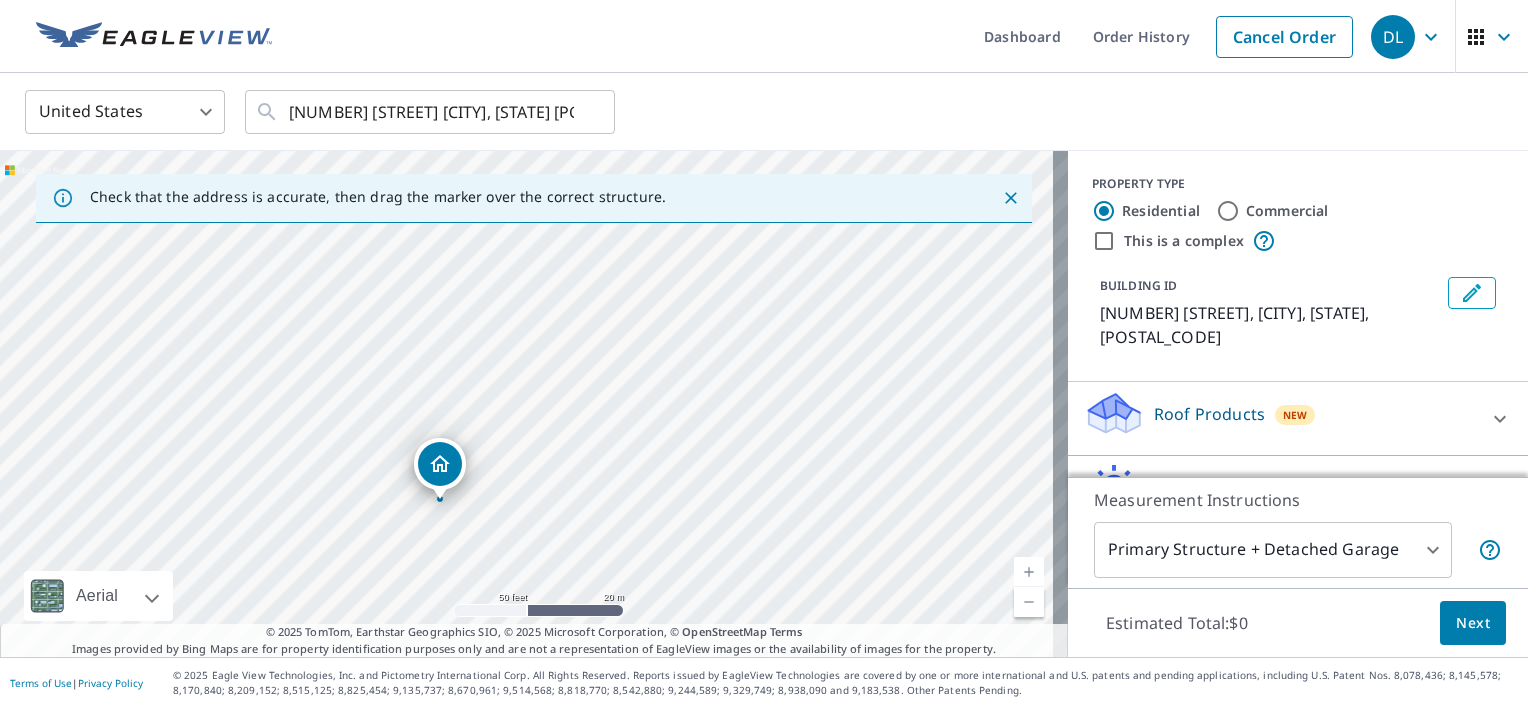 drag, startPoint x: 576, startPoint y: 306, endPoint x: 591, endPoint y: 223, distance: 84.34453 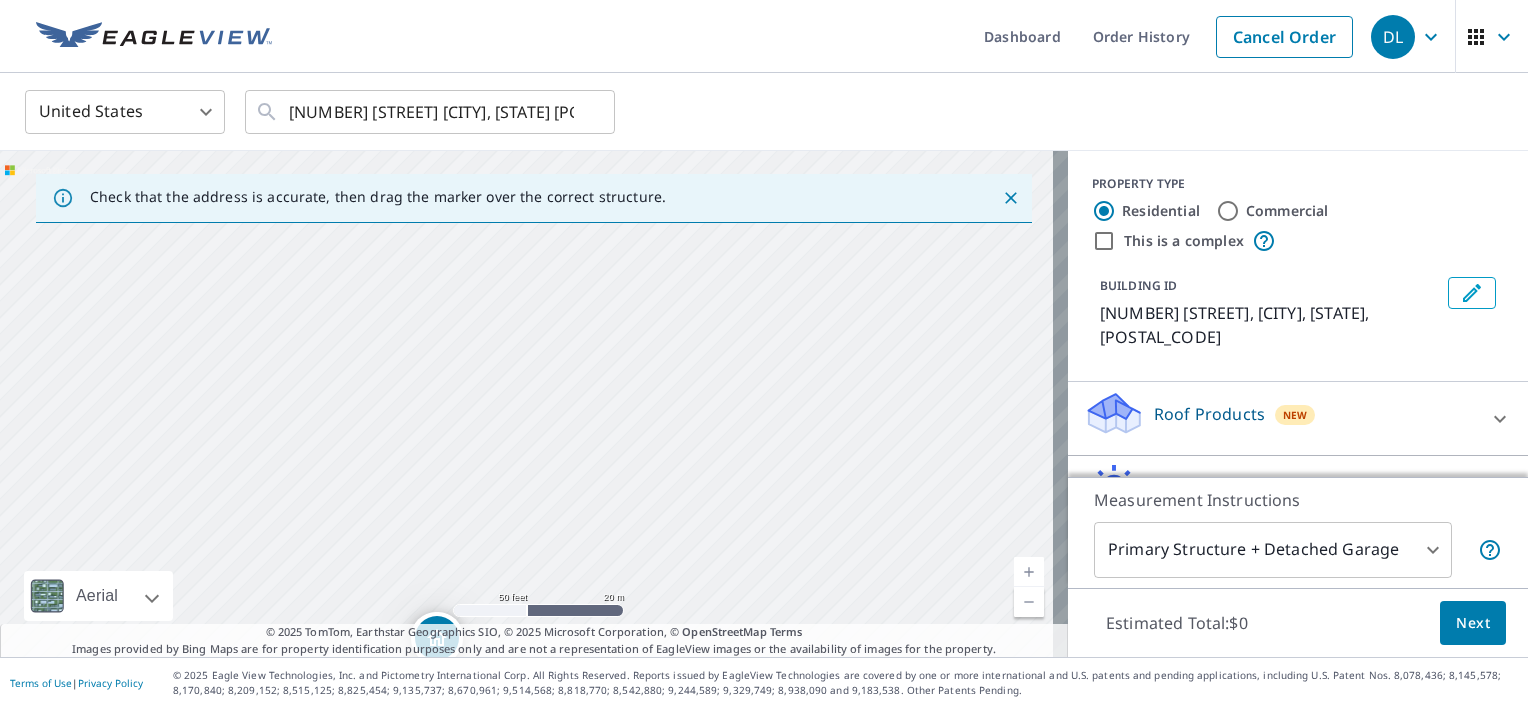 drag, startPoint x: 591, startPoint y: 478, endPoint x: 590, endPoint y: 340, distance: 138.00362 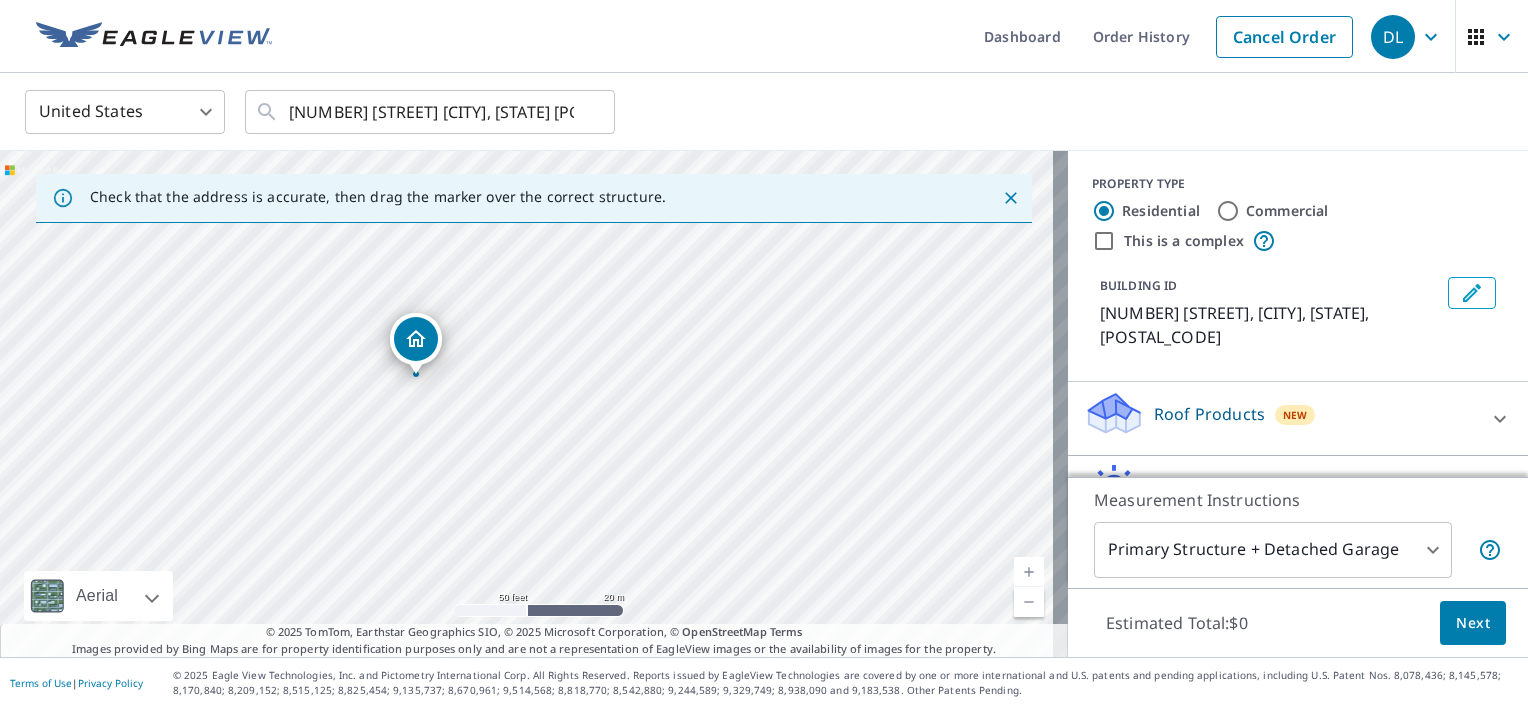 drag, startPoint x: 652, startPoint y: 511, endPoint x: 629, endPoint y: 272, distance: 240.10414 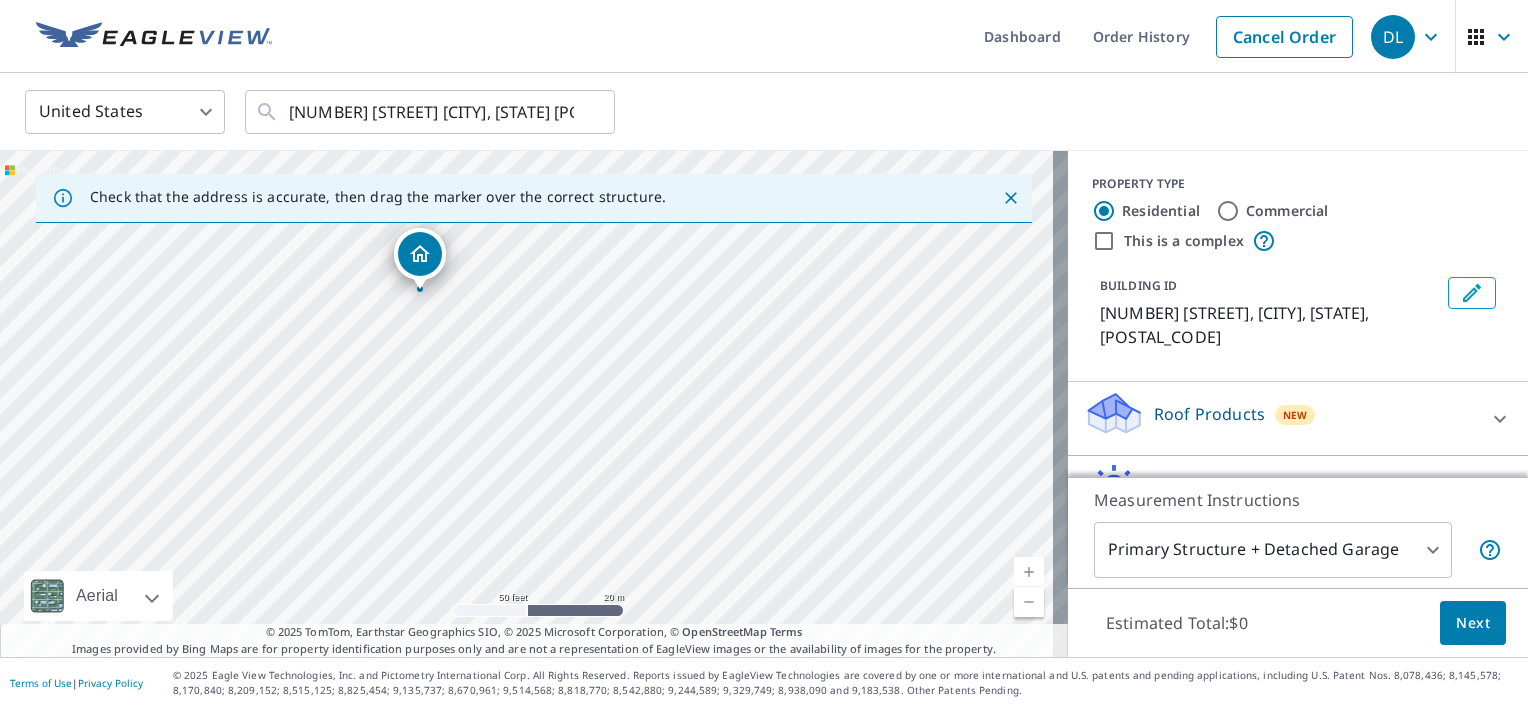 drag, startPoint x: 590, startPoint y: 439, endPoint x: 594, endPoint y: 355, distance: 84.095184 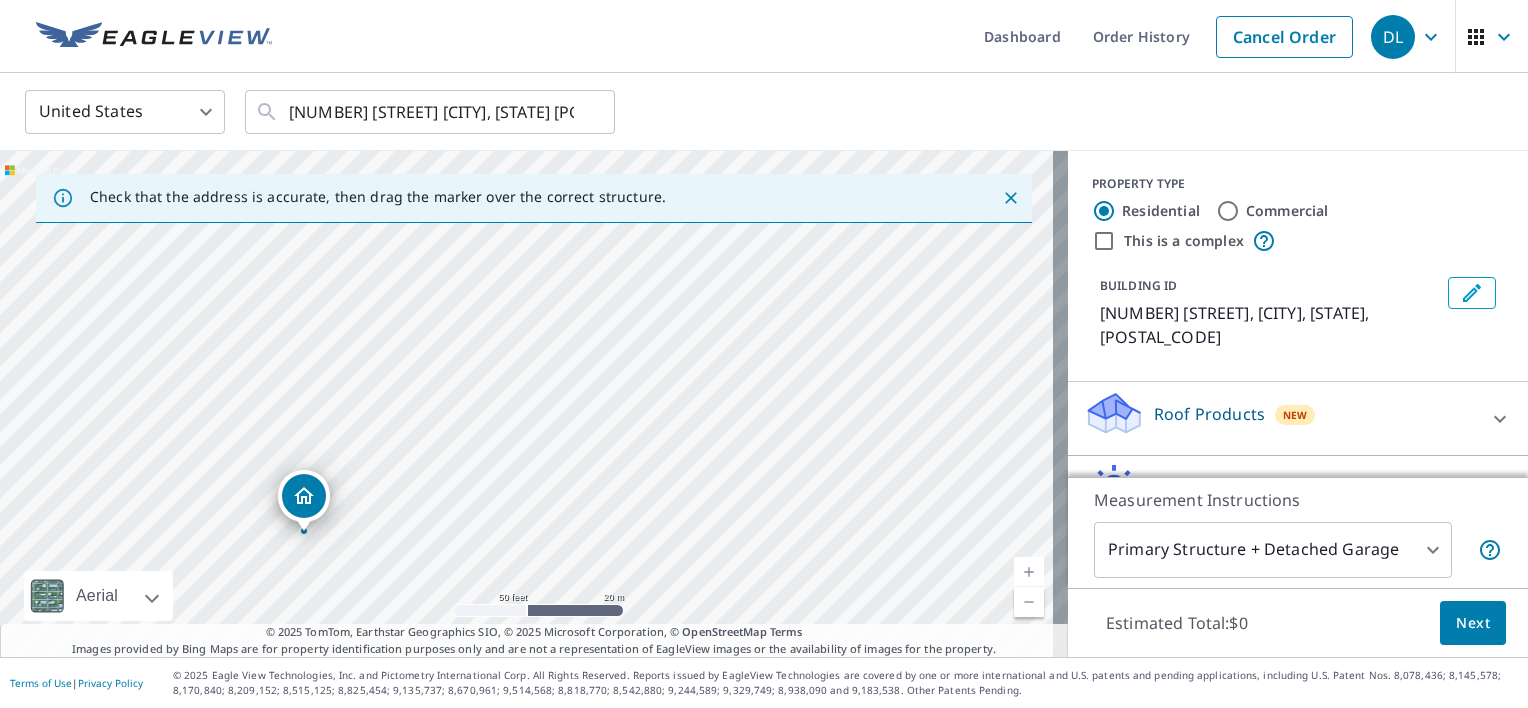 drag, startPoint x: 588, startPoint y: 362, endPoint x: 472, endPoint y: 604, distance: 268.36542 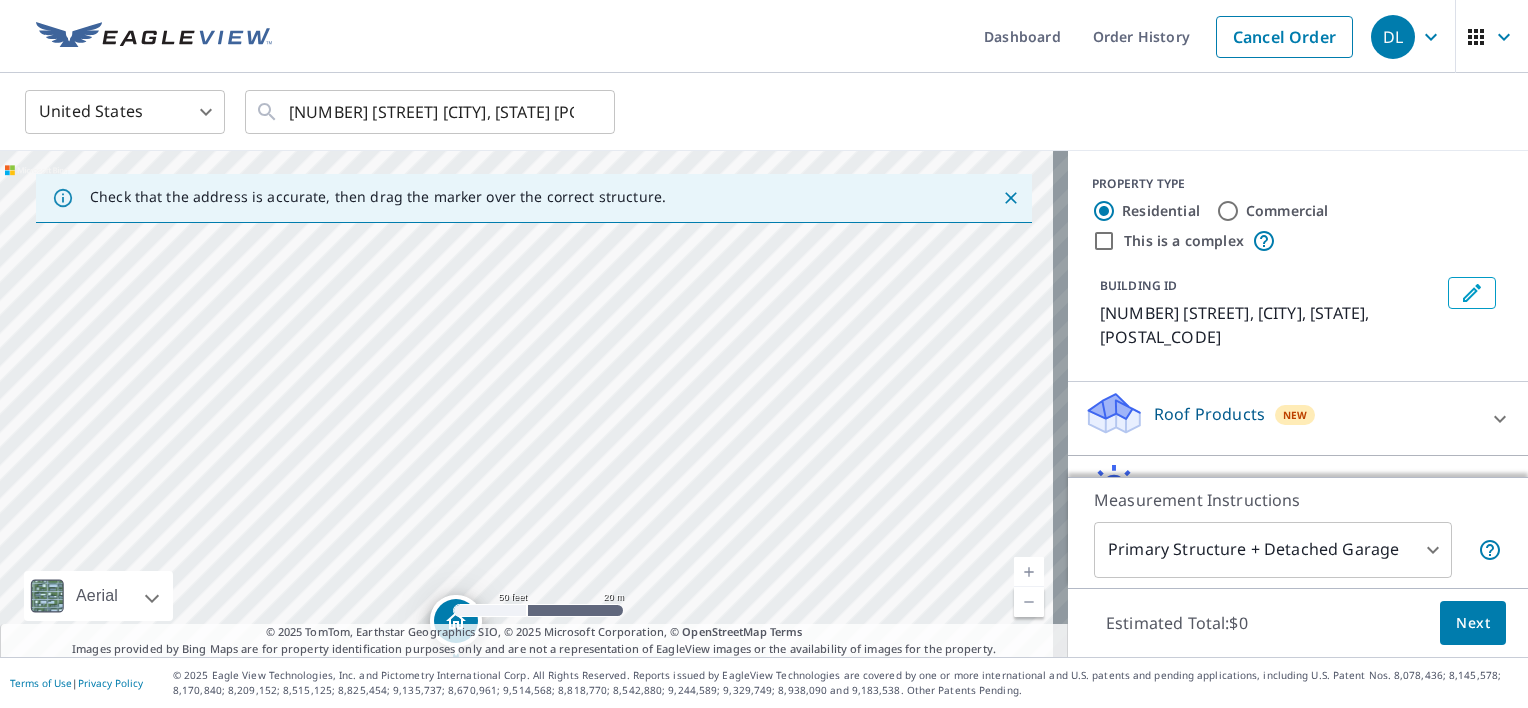 drag, startPoint x: 360, startPoint y: 355, endPoint x: 519, endPoint y: 488, distance: 207.29207 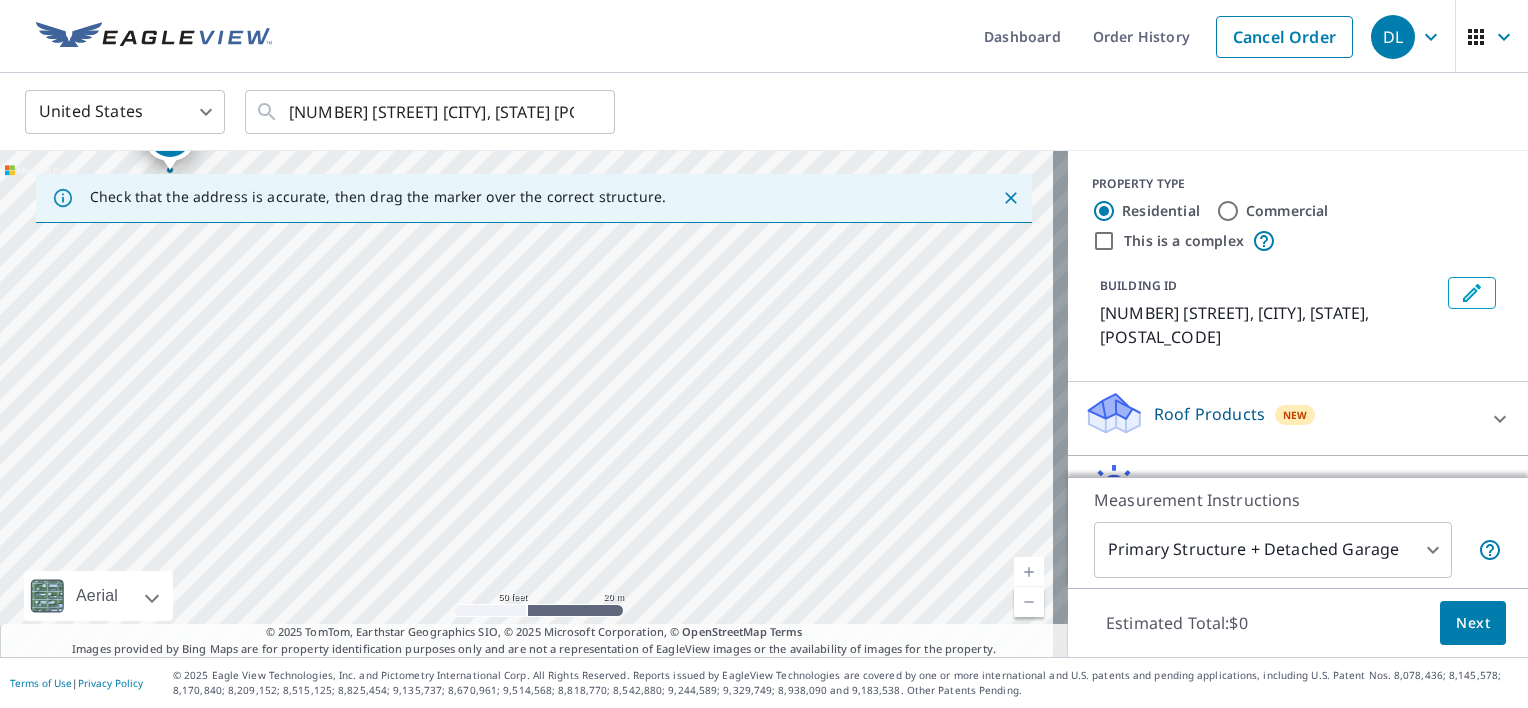 drag, startPoint x: 510, startPoint y: 527, endPoint x: 729, endPoint y: 342, distance: 286.681 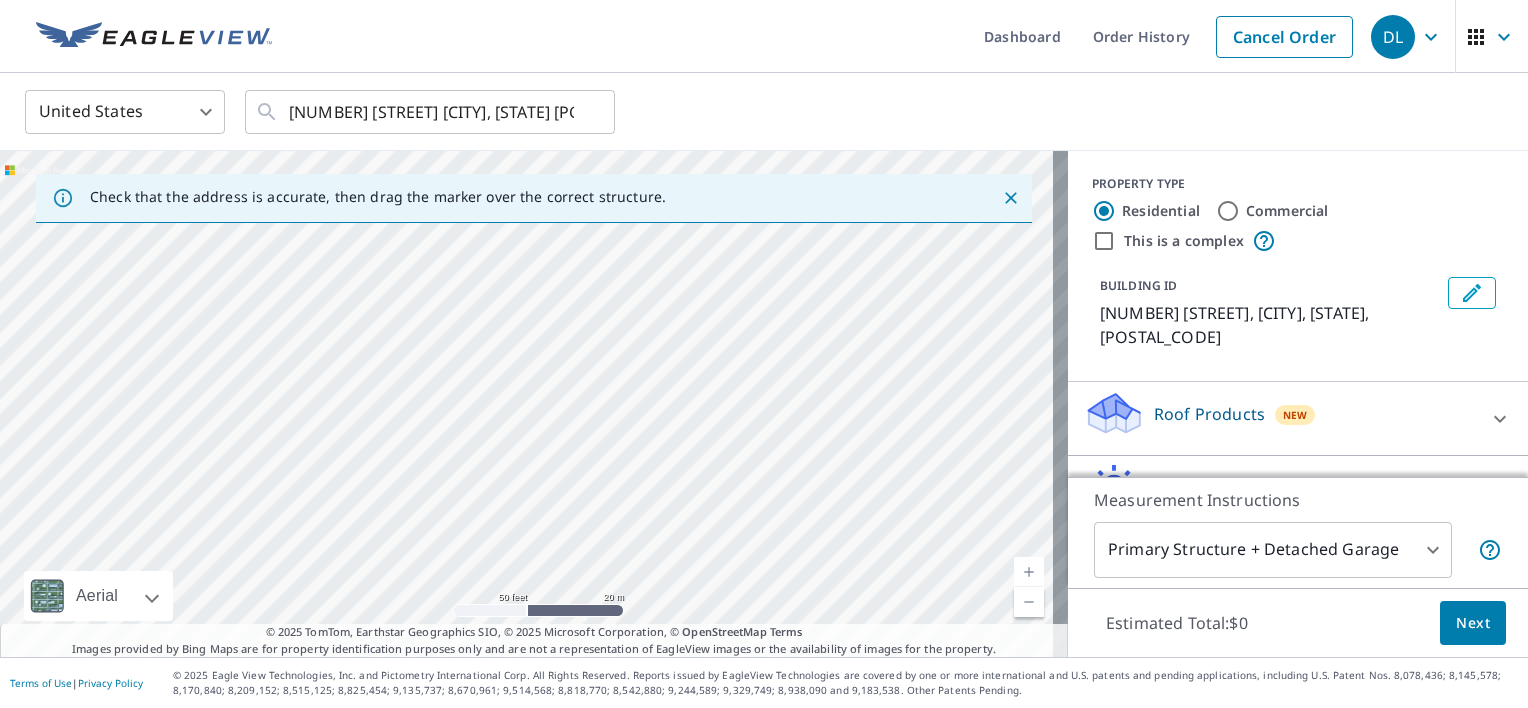drag, startPoint x: 376, startPoint y: 399, endPoint x: 592, endPoint y: 325, distance: 228.32433 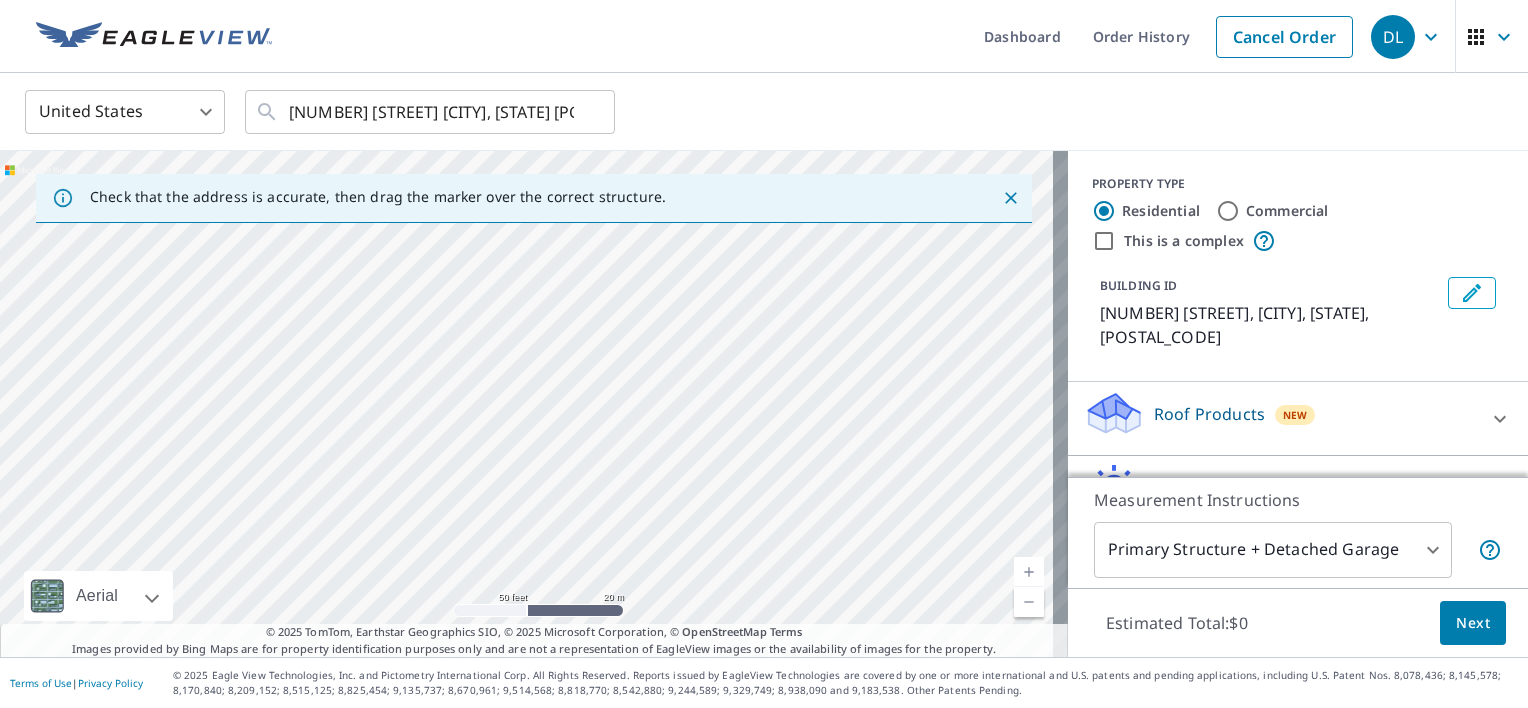 drag, startPoint x: 621, startPoint y: 557, endPoint x: 661, endPoint y: 620, distance: 74.62573 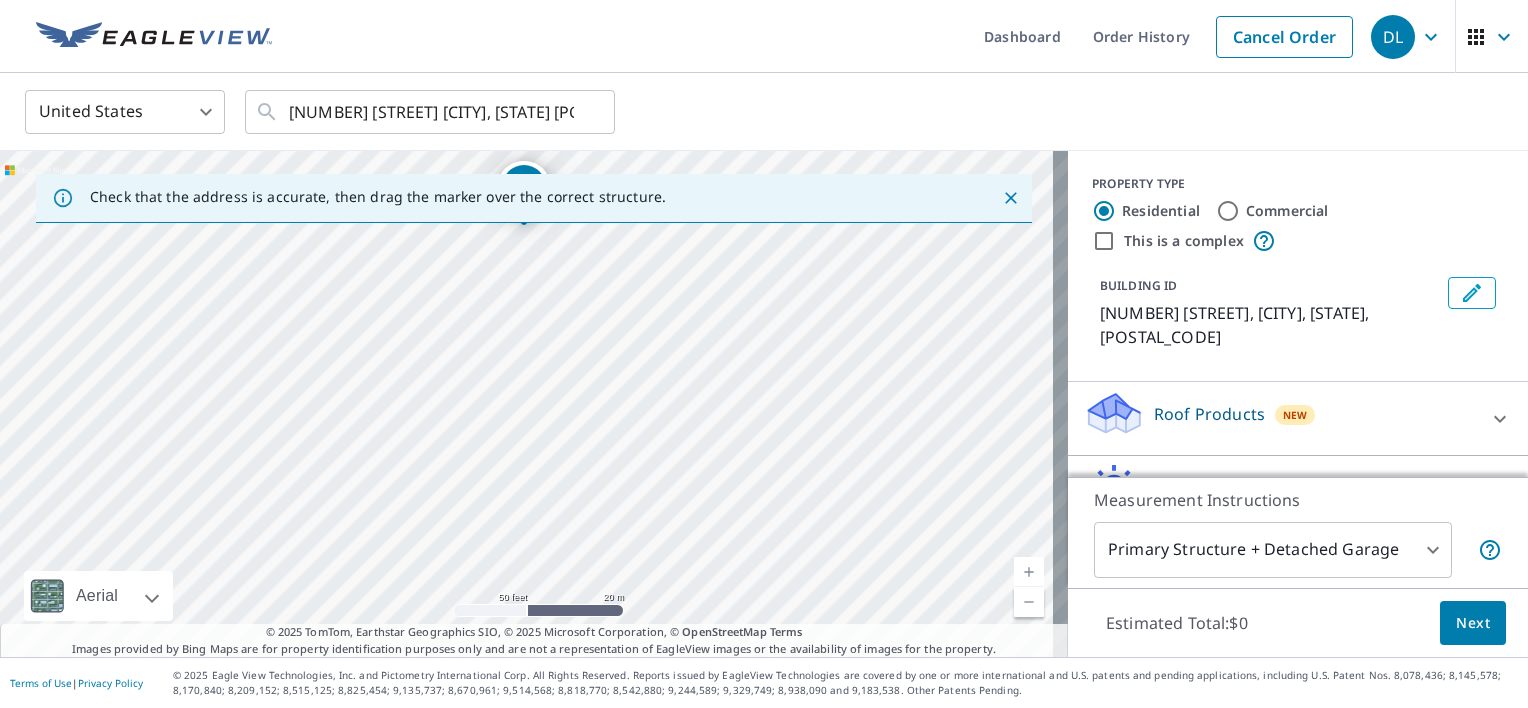 drag, startPoint x: 588, startPoint y: 388, endPoint x: 708, endPoint y: 652, distance: 289.9931 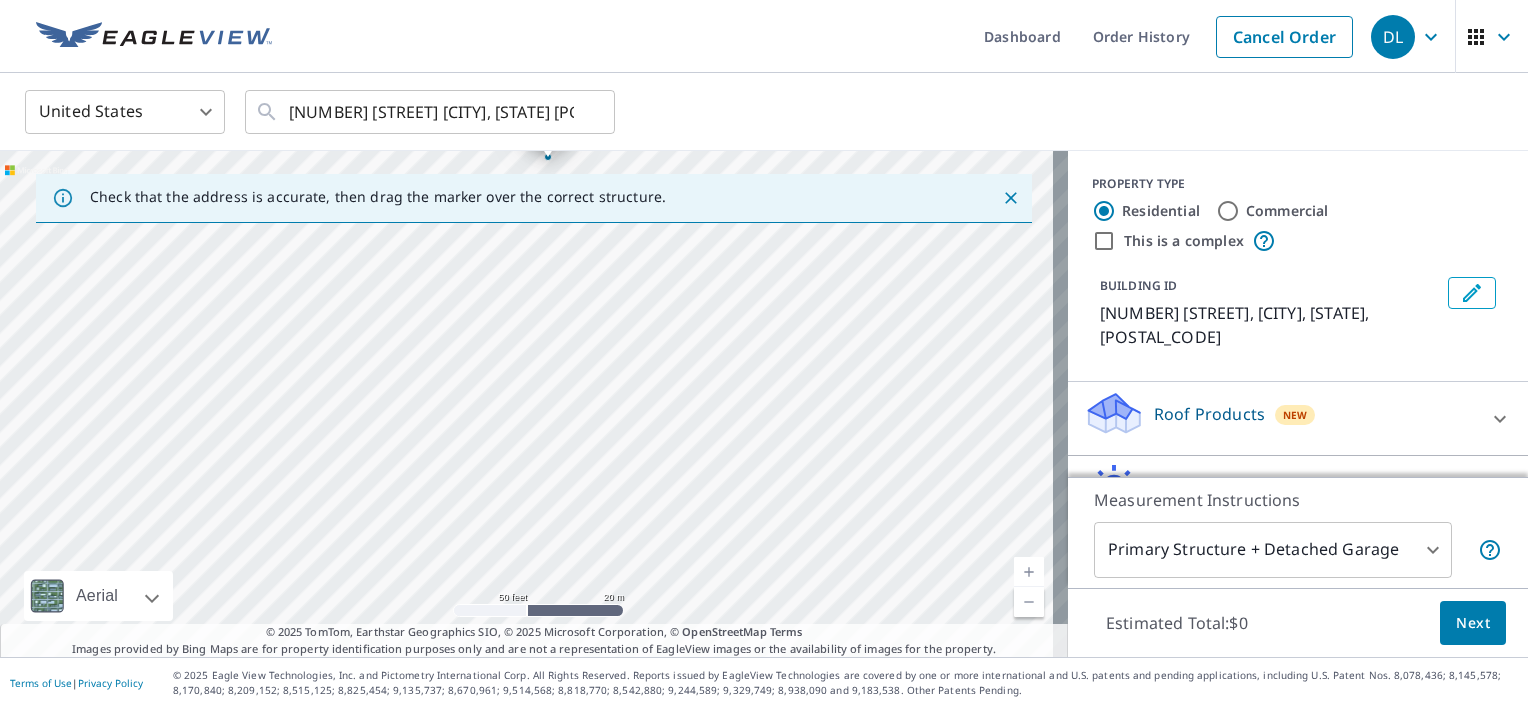 click on "[NUMBER] [STREET] [CITY], [STATE] [POSTAL_CODE]" at bounding box center [534, 404] 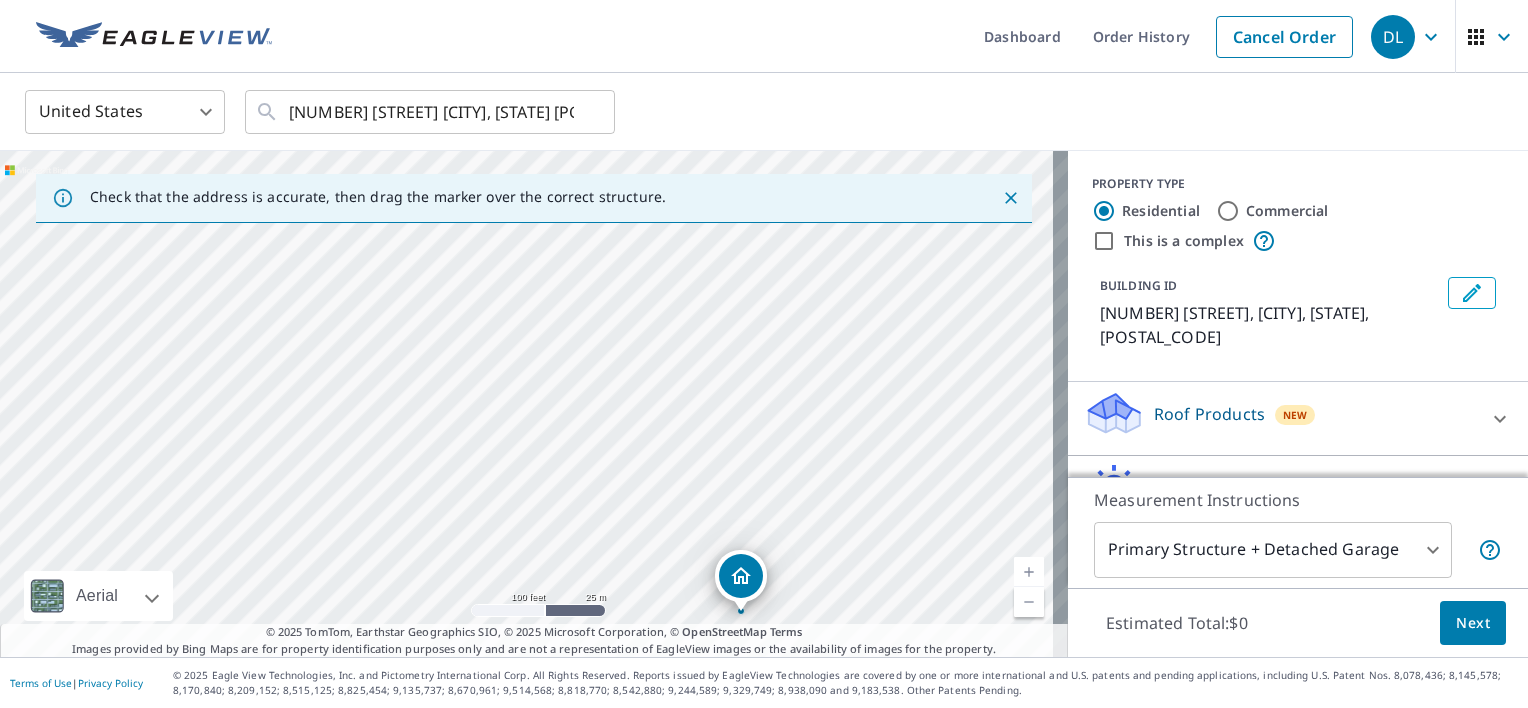 drag, startPoint x: 640, startPoint y: 245, endPoint x: 742, endPoint y: 588, distance: 357.84494 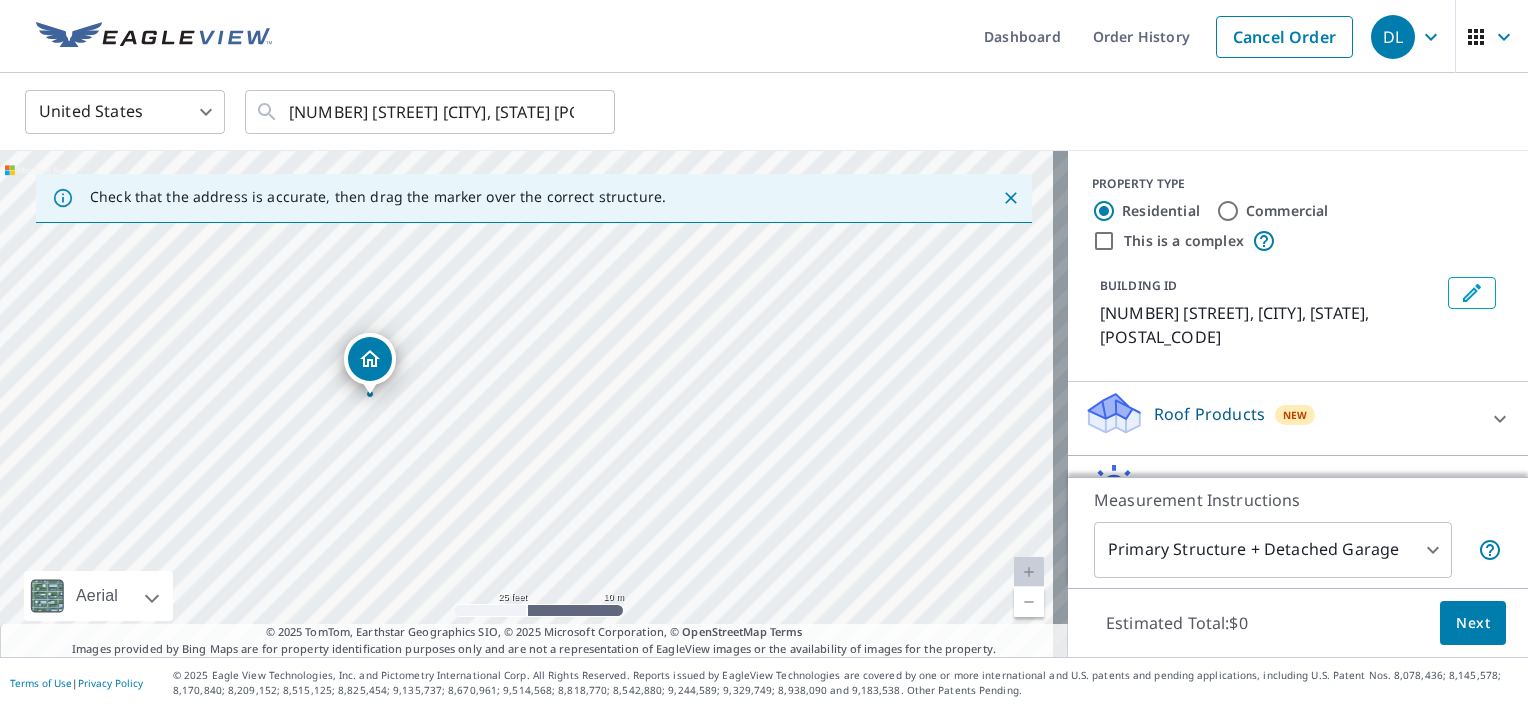 drag, startPoint x: 316, startPoint y: 376, endPoint x: 495, endPoint y: 541, distance: 243.44609 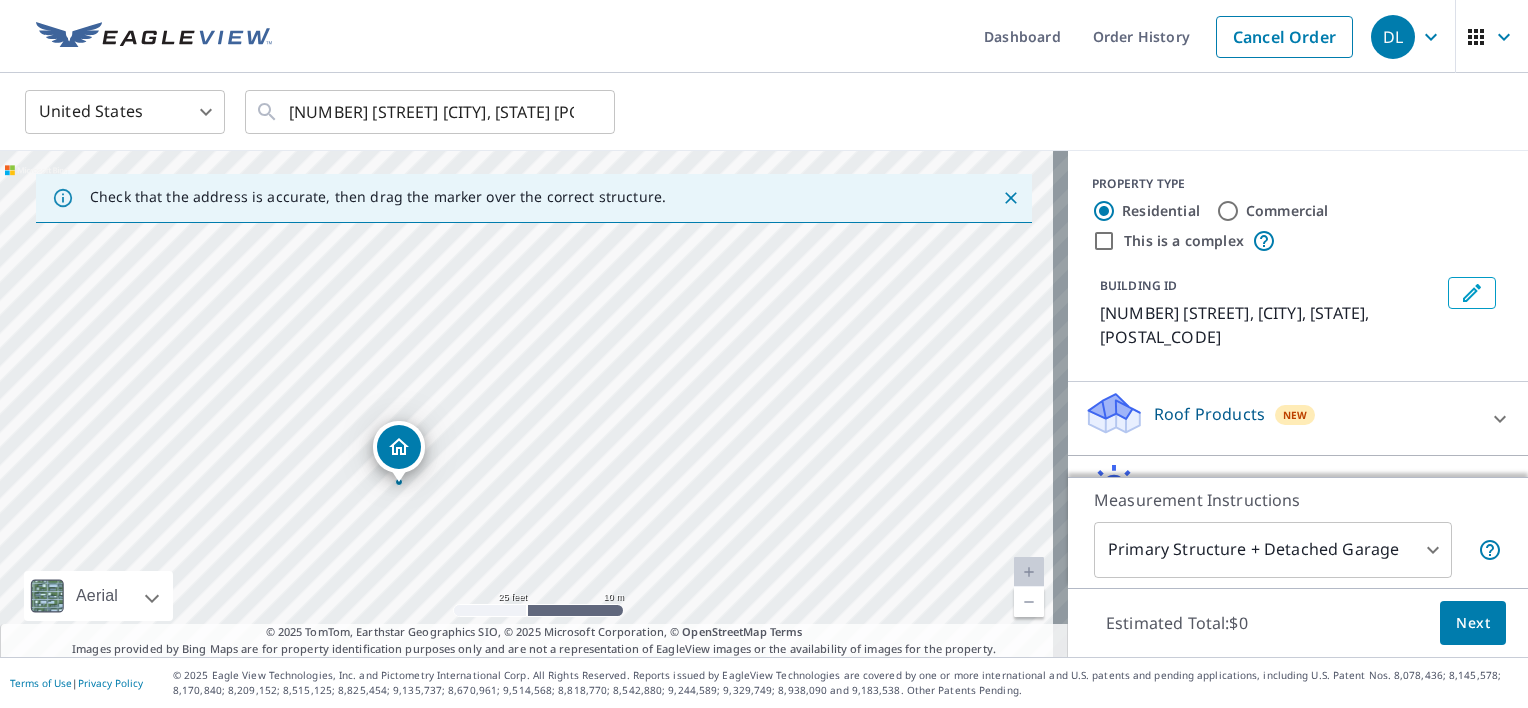 drag, startPoint x: 494, startPoint y: 407, endPoint x: 523, endPoint y: 495, distance: 92.65527 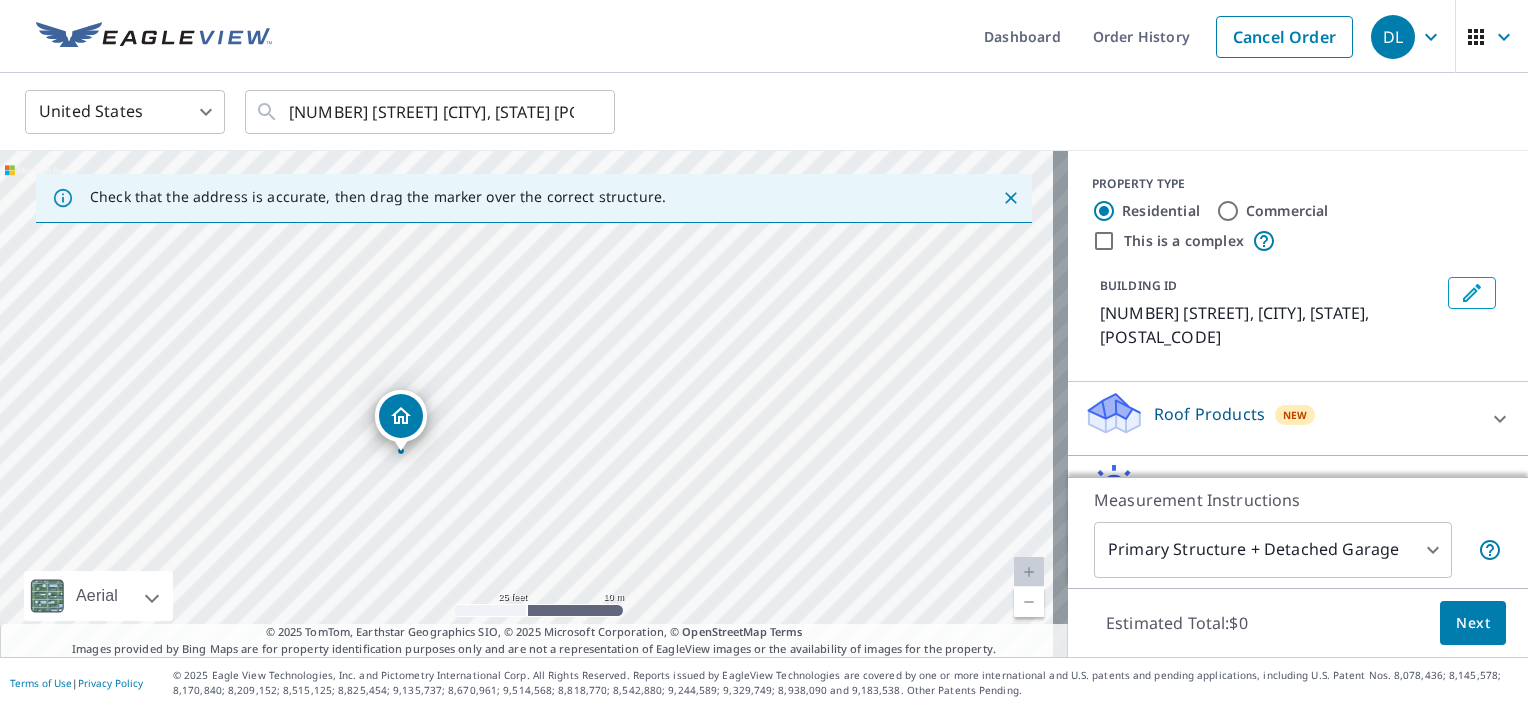 drag, startPoint x: 408, startPoint y: 447, endPoint x: 410, endPoint y: 416, distance: 31.06445 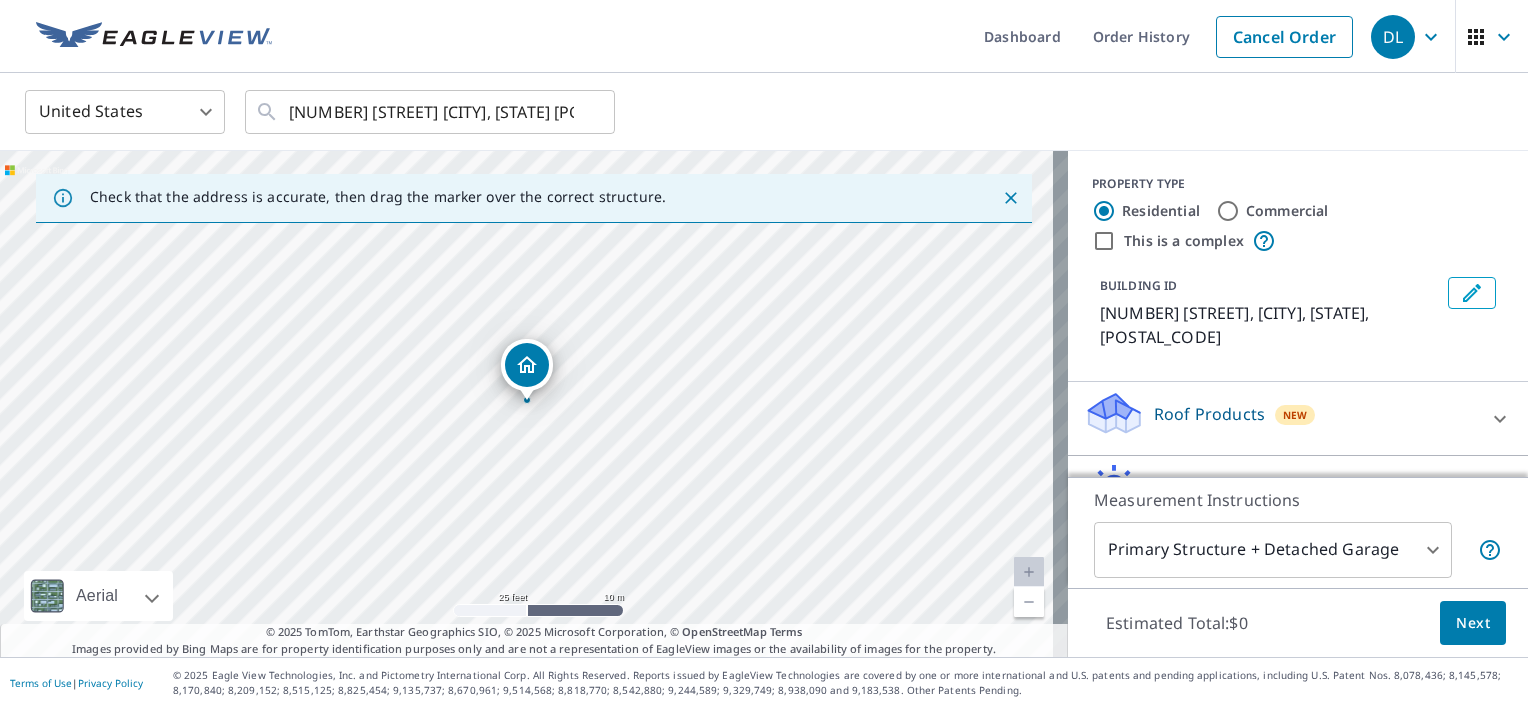 click 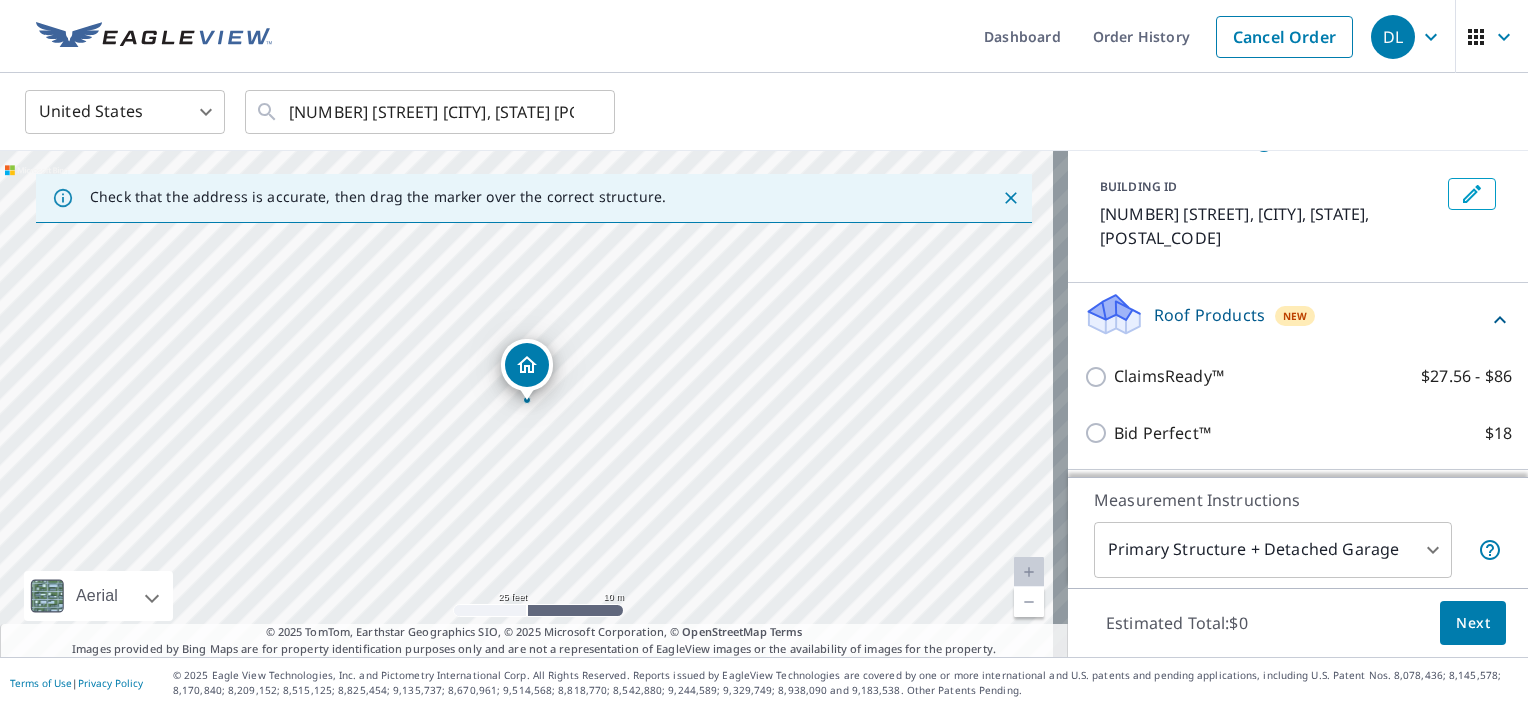 scroll, scrollTop: 100, scrollLeft: 0, axis: vertical 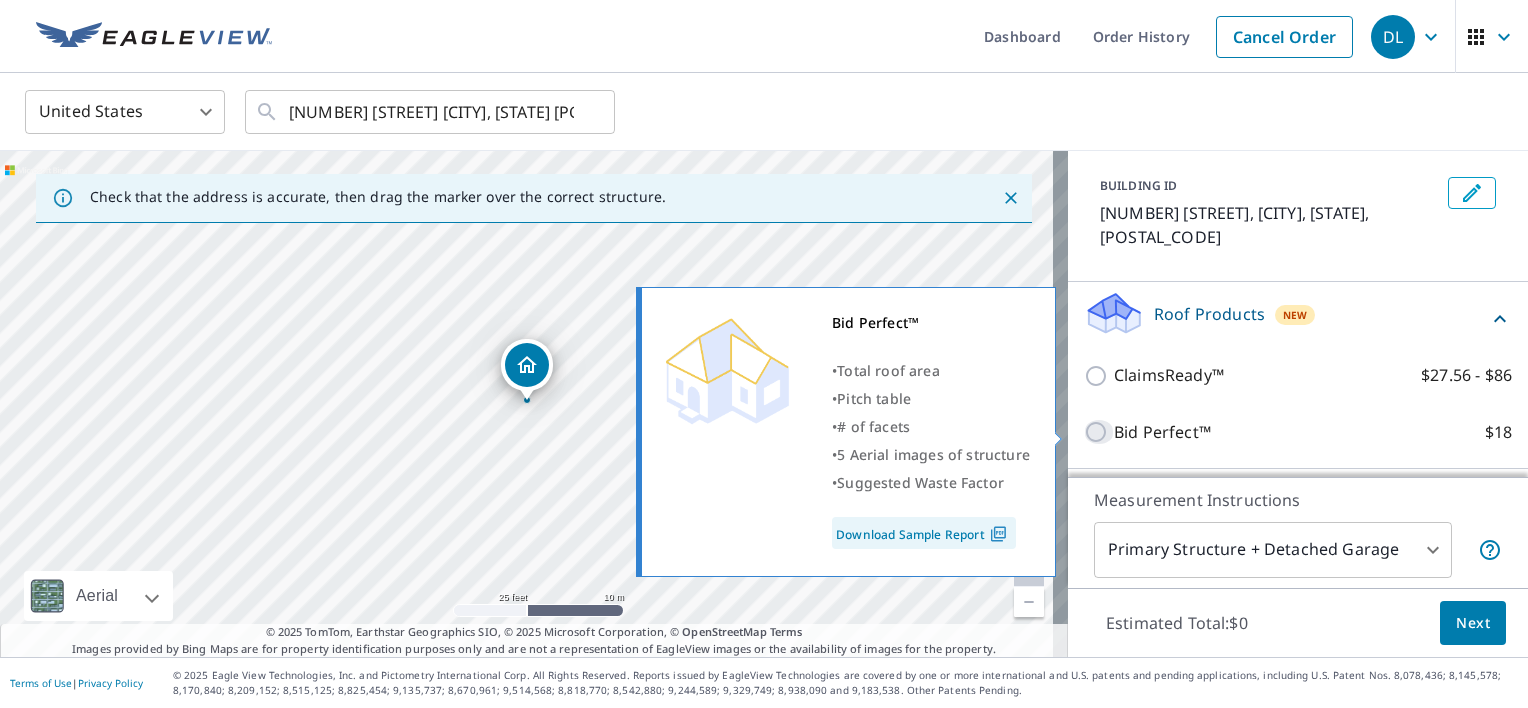 click on "Bid Perfect™ $18" at bounding box center (1099, 432) 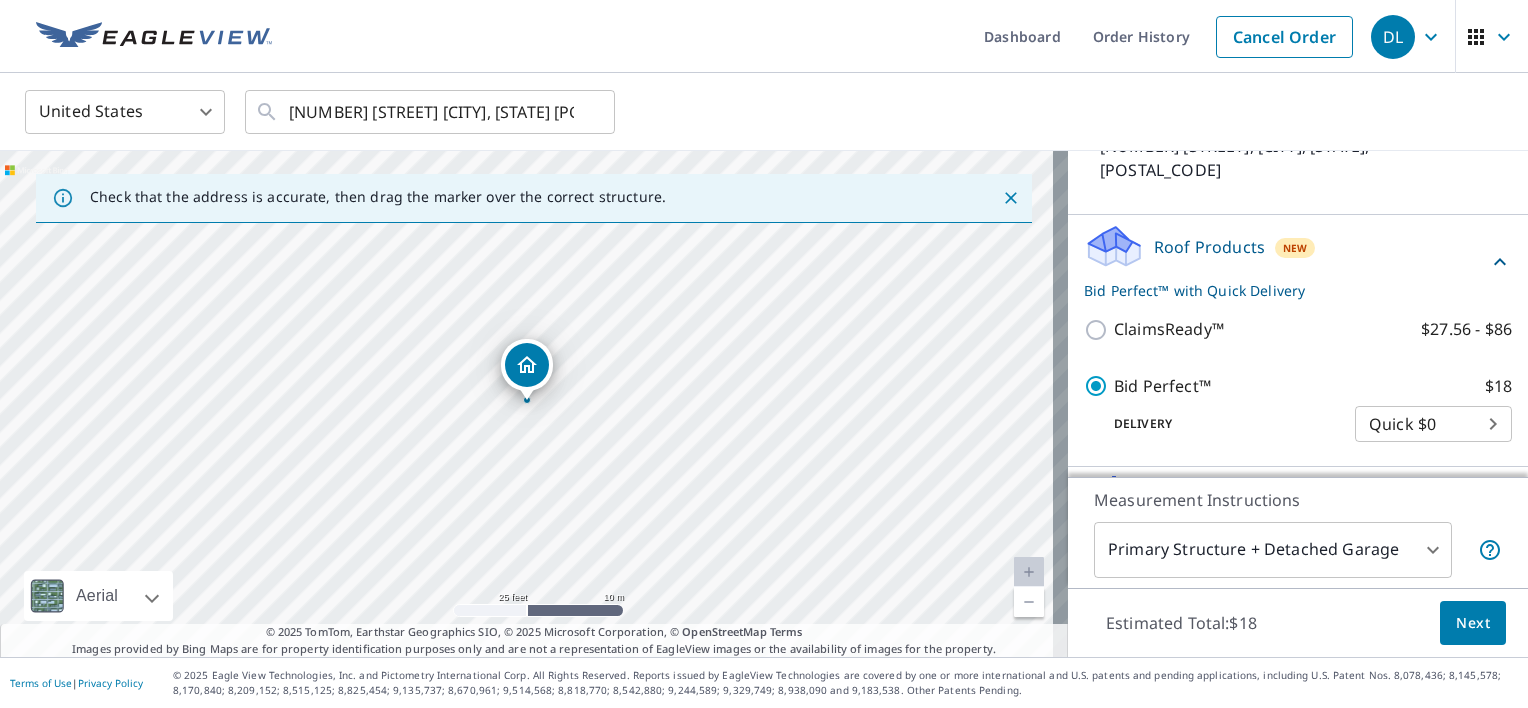 scroll, scrollTop: 200, scrollLeft: 0, axis: vertical 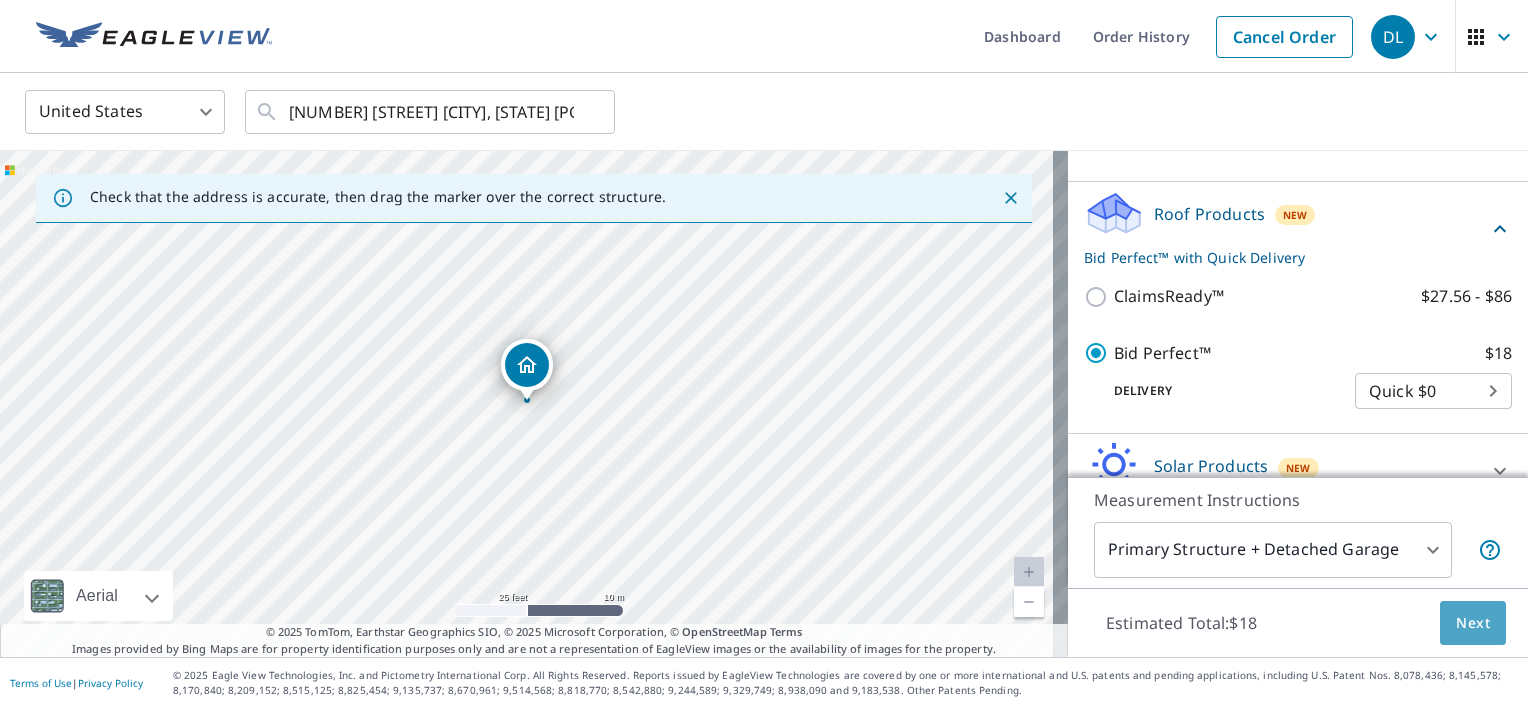 click on "Next" at bounding box center [1473, 623] 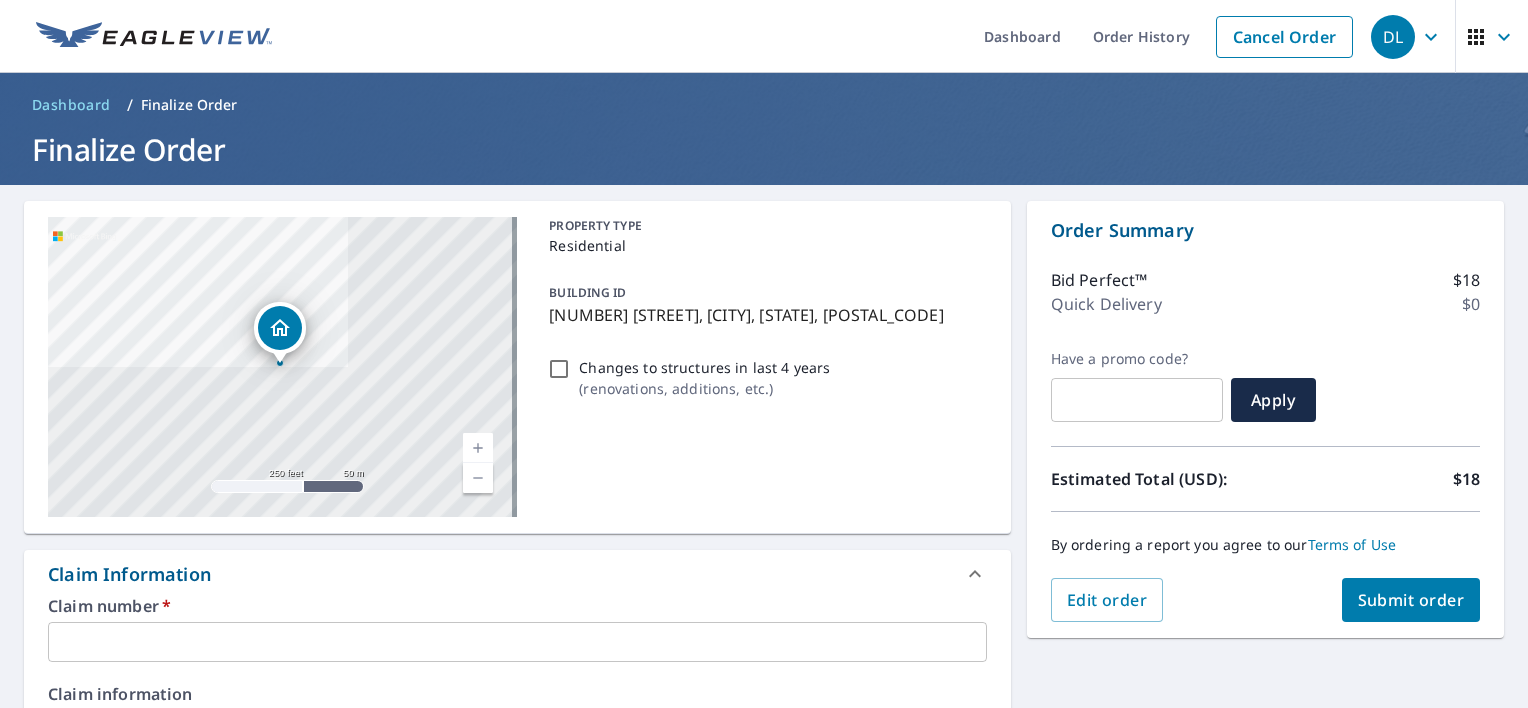 click at bounding box center (517, 642) 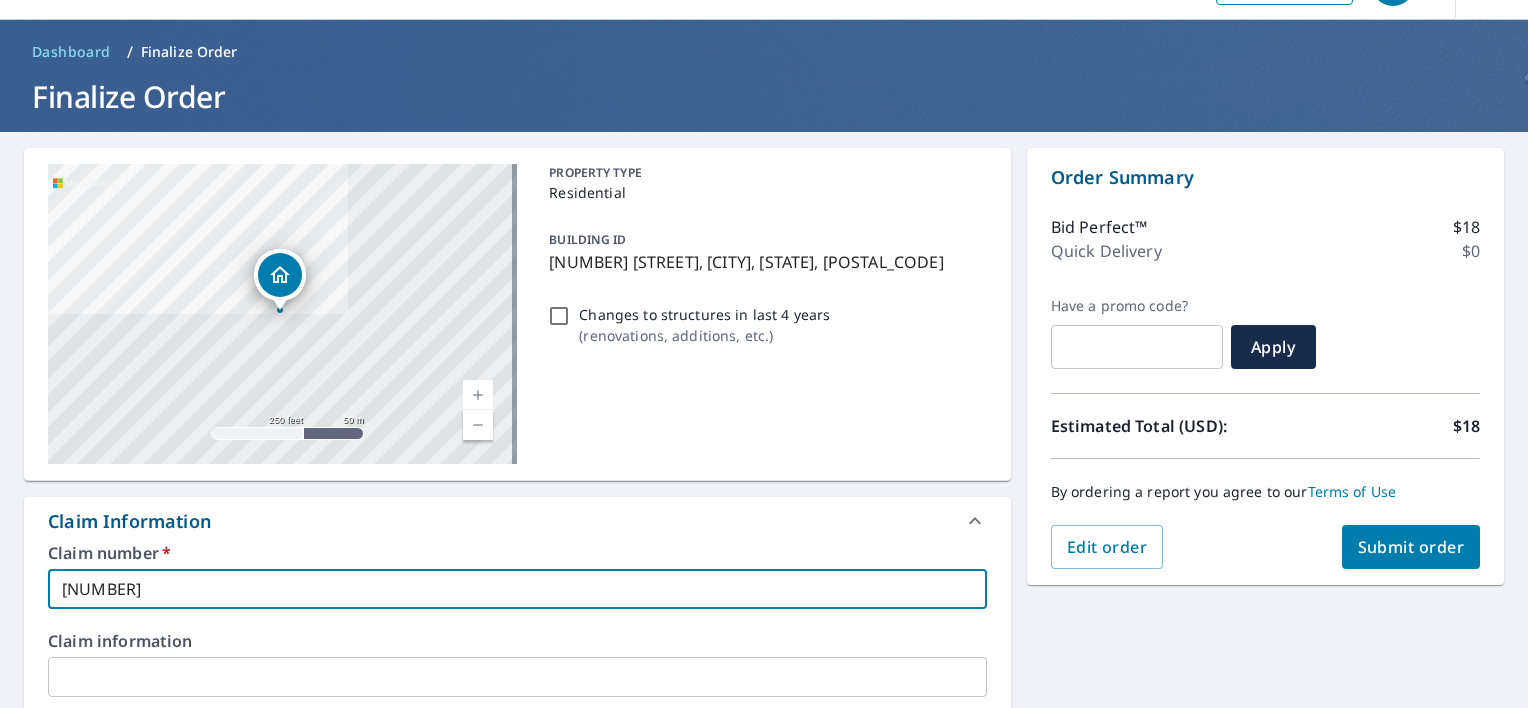 scroll, scrollTop: 100, scrollLeft: 0, axis: vertical 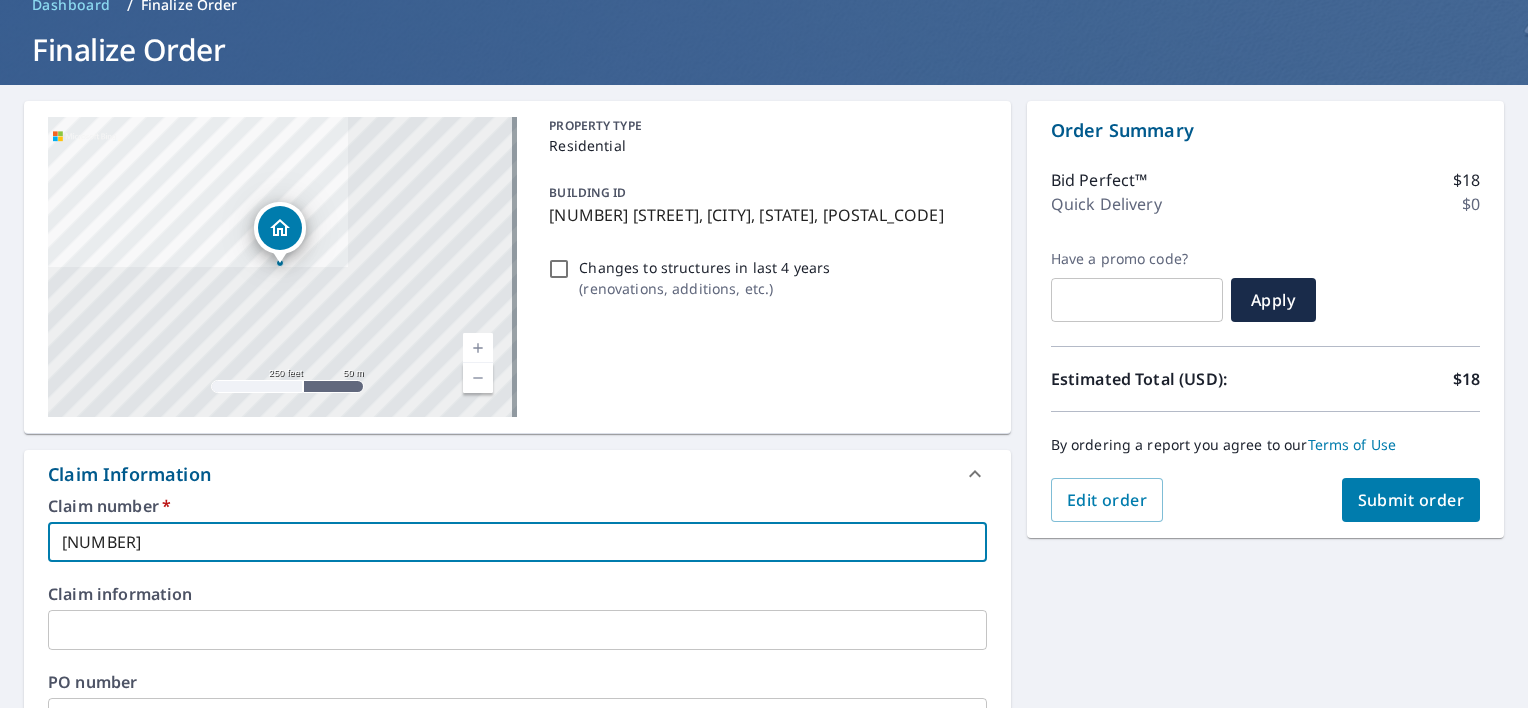 type on "[NUMBER]" 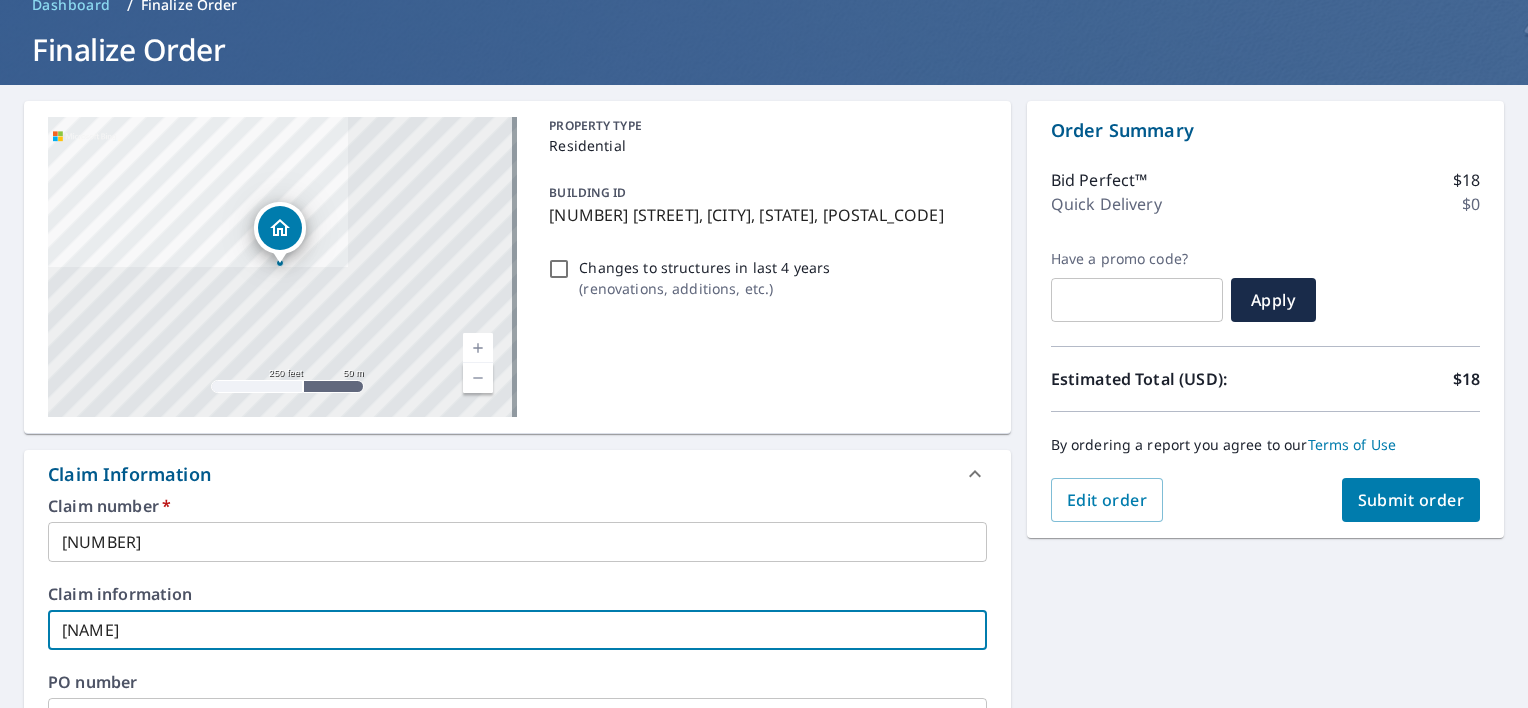 type on "[NAME]" 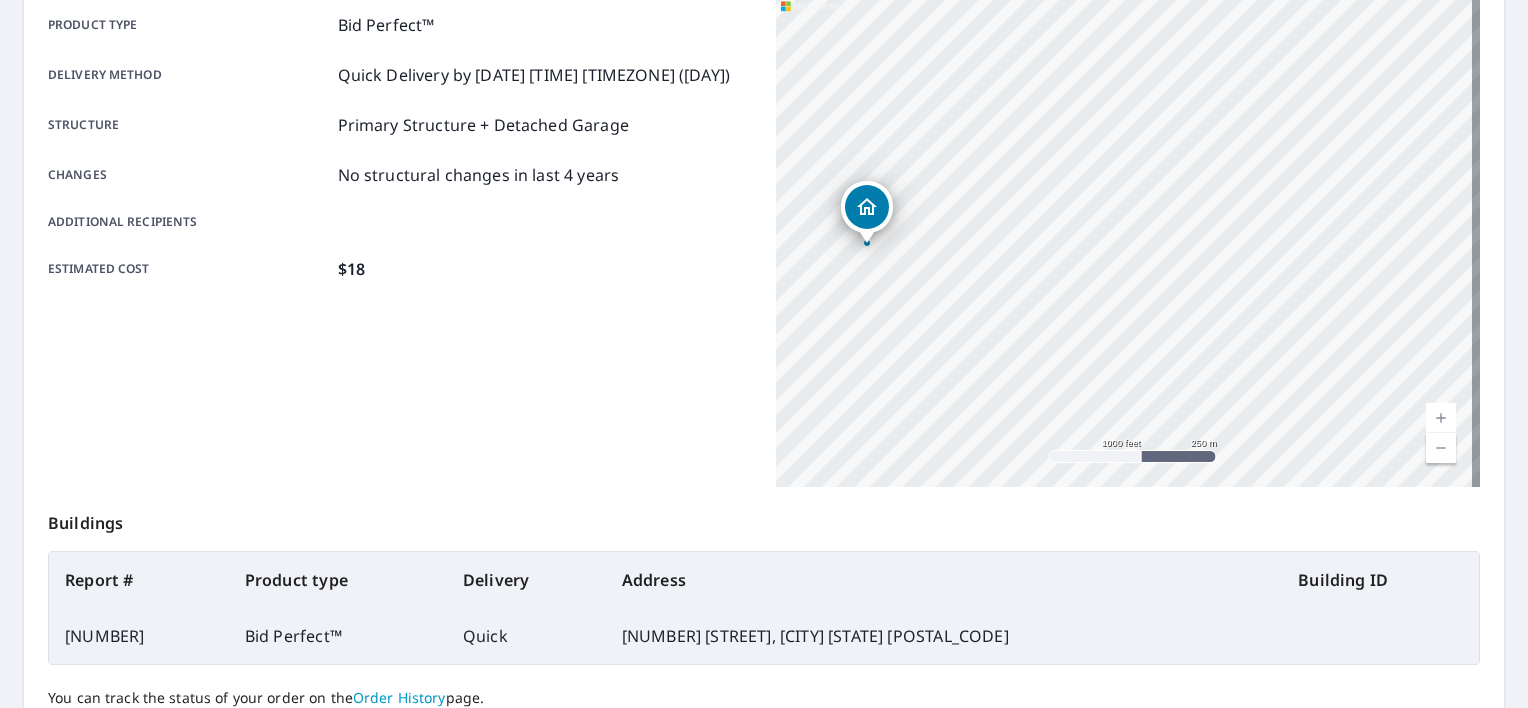 scroll, scrollTop: 400, scrollLeft: 0, axis: vertical 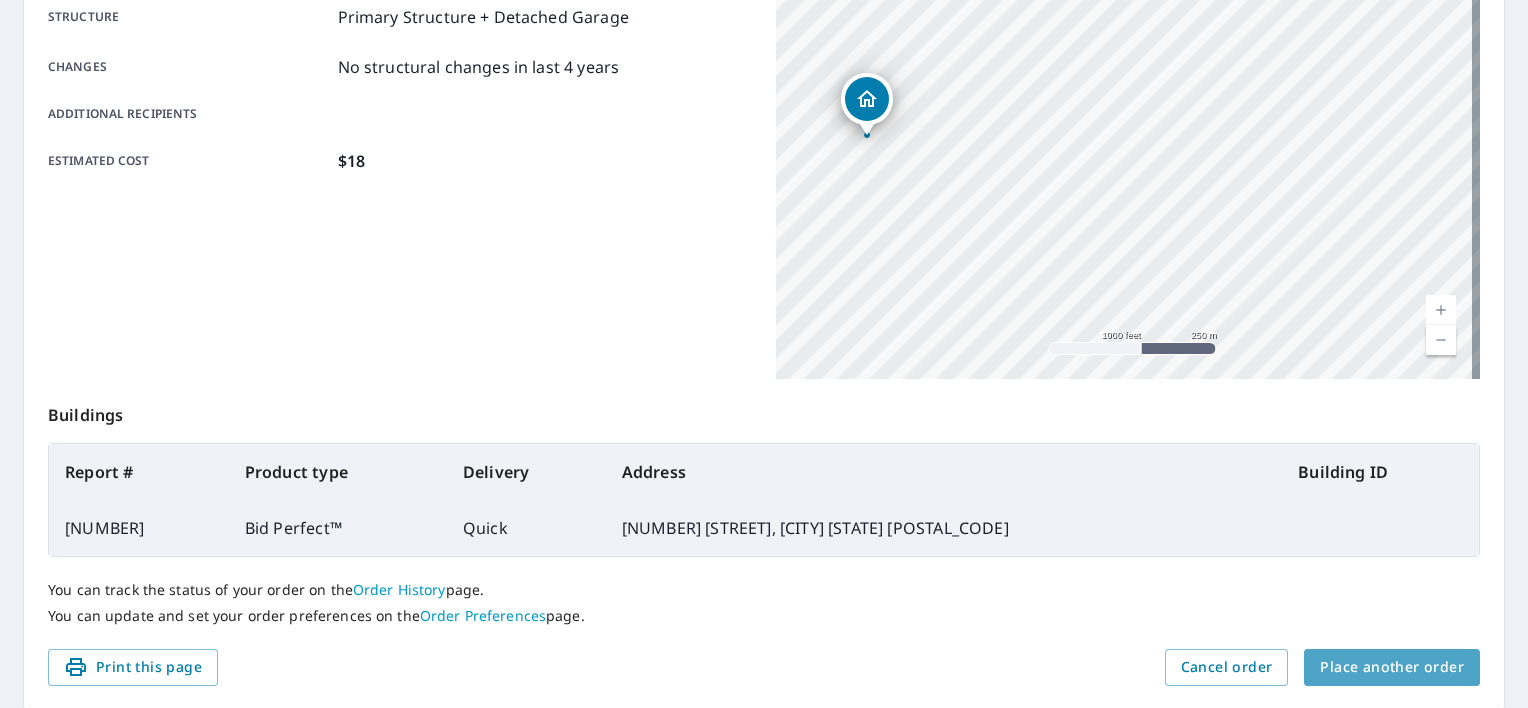 click on "Place another order" at bounding box center [1392, 667] 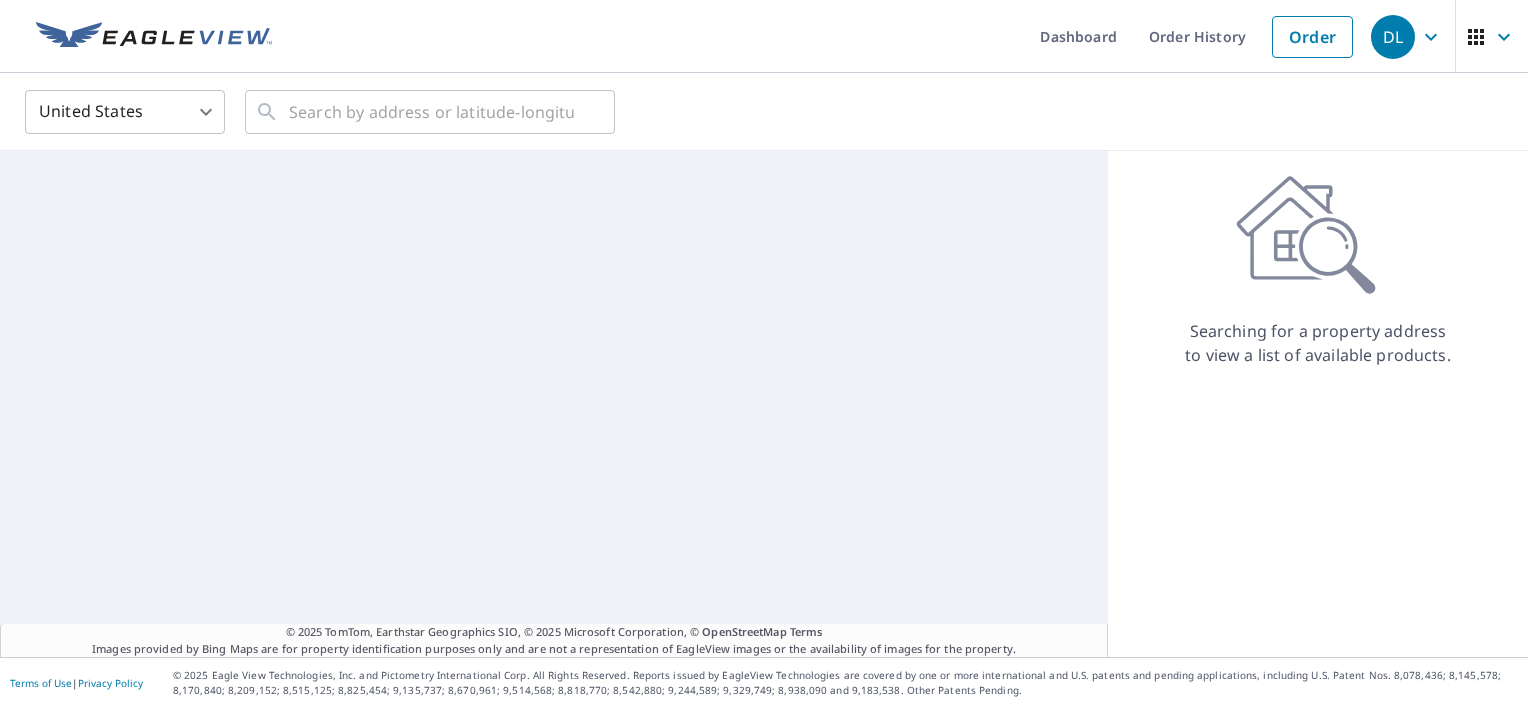 scroll, scrollTop: 0, scrollLeft: 0, axis: both 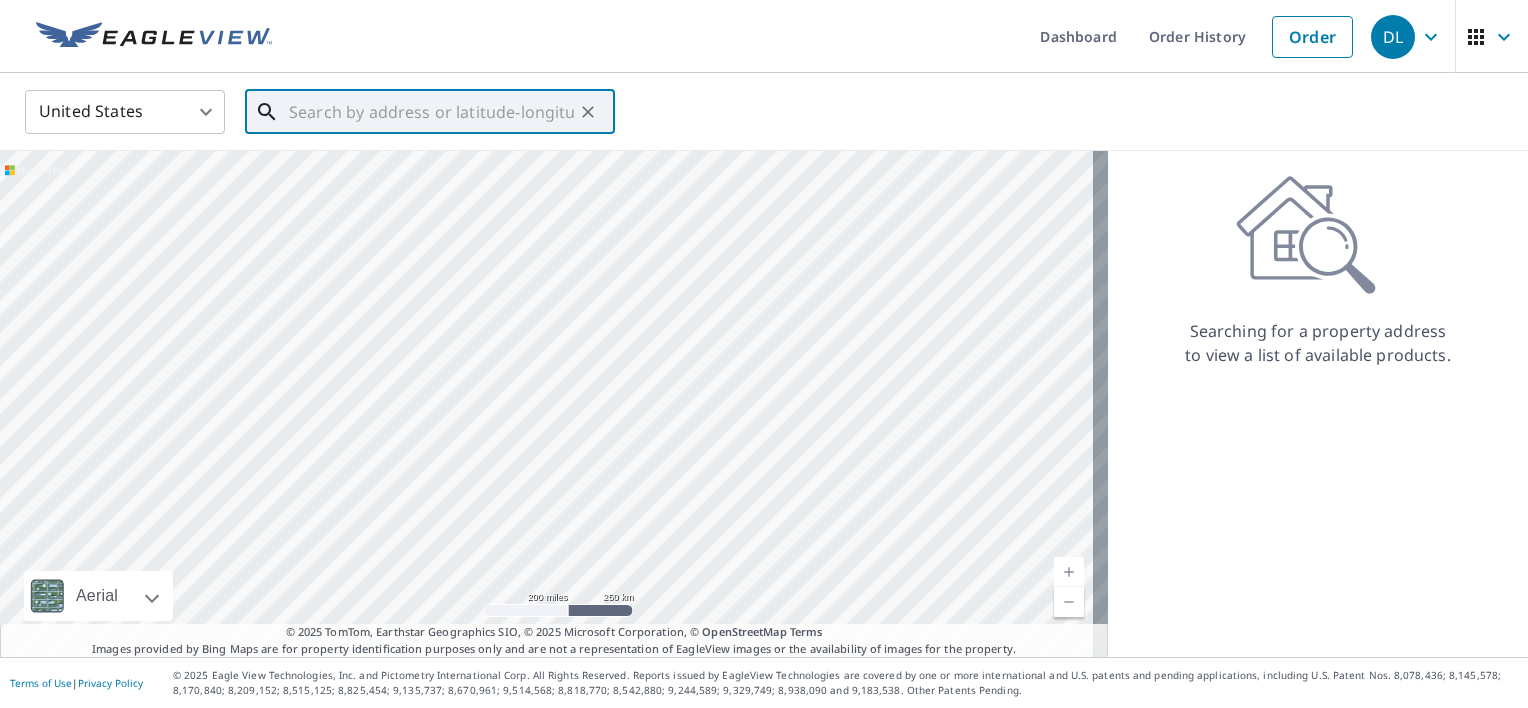 click at bounding box center [431, 112] 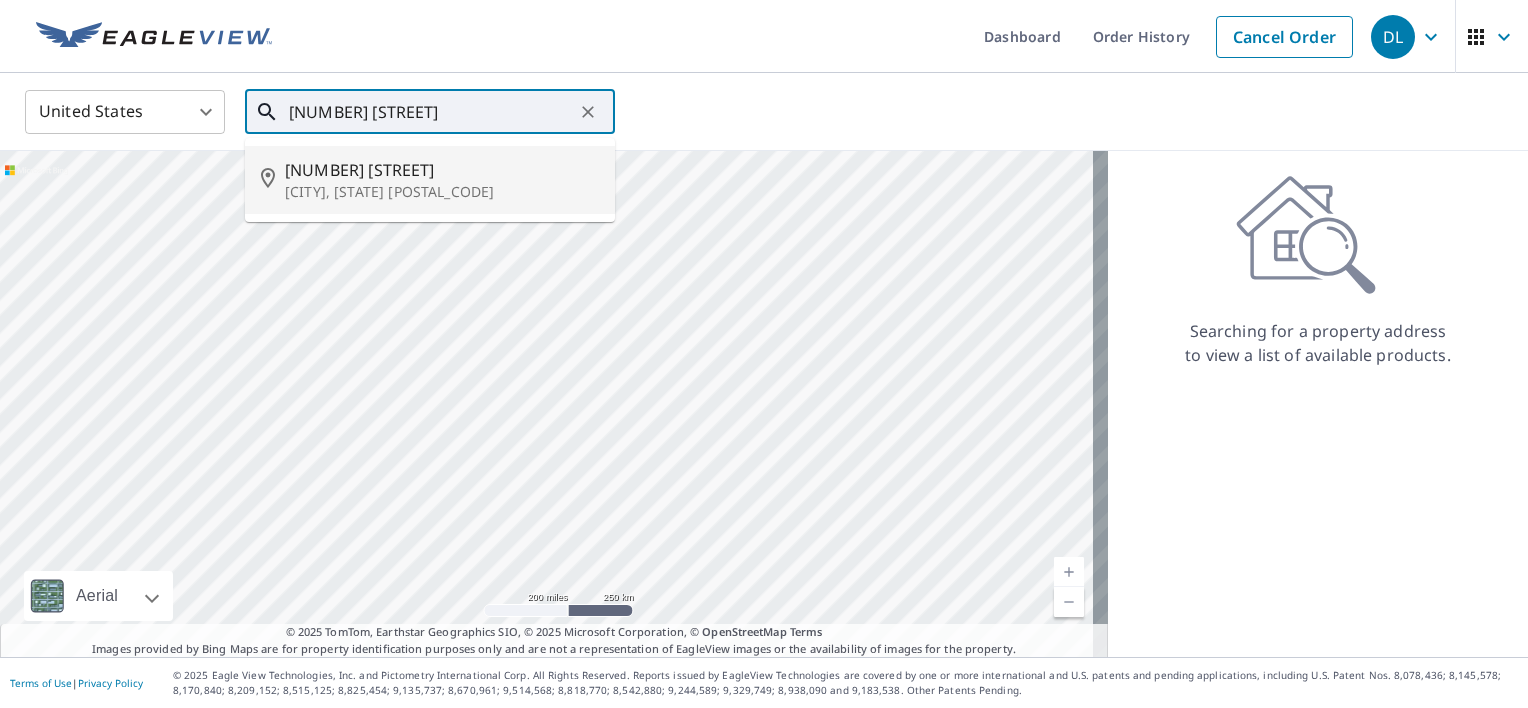 click on "[NUMBER] [STREET]" at bounding box center (442, 170) 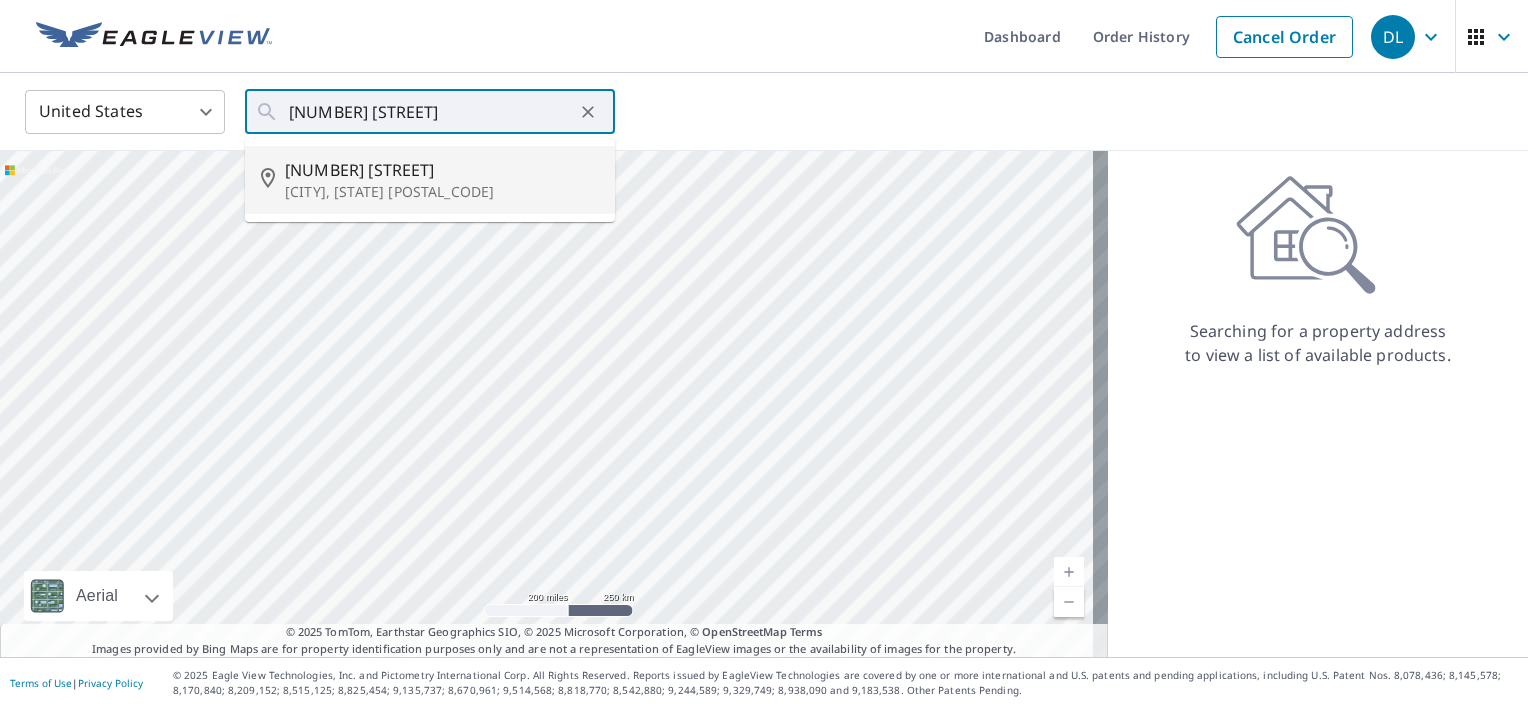 type on "[NUMBER] [STREET] [CITY], [STATE] [POSTAL_CODE]" 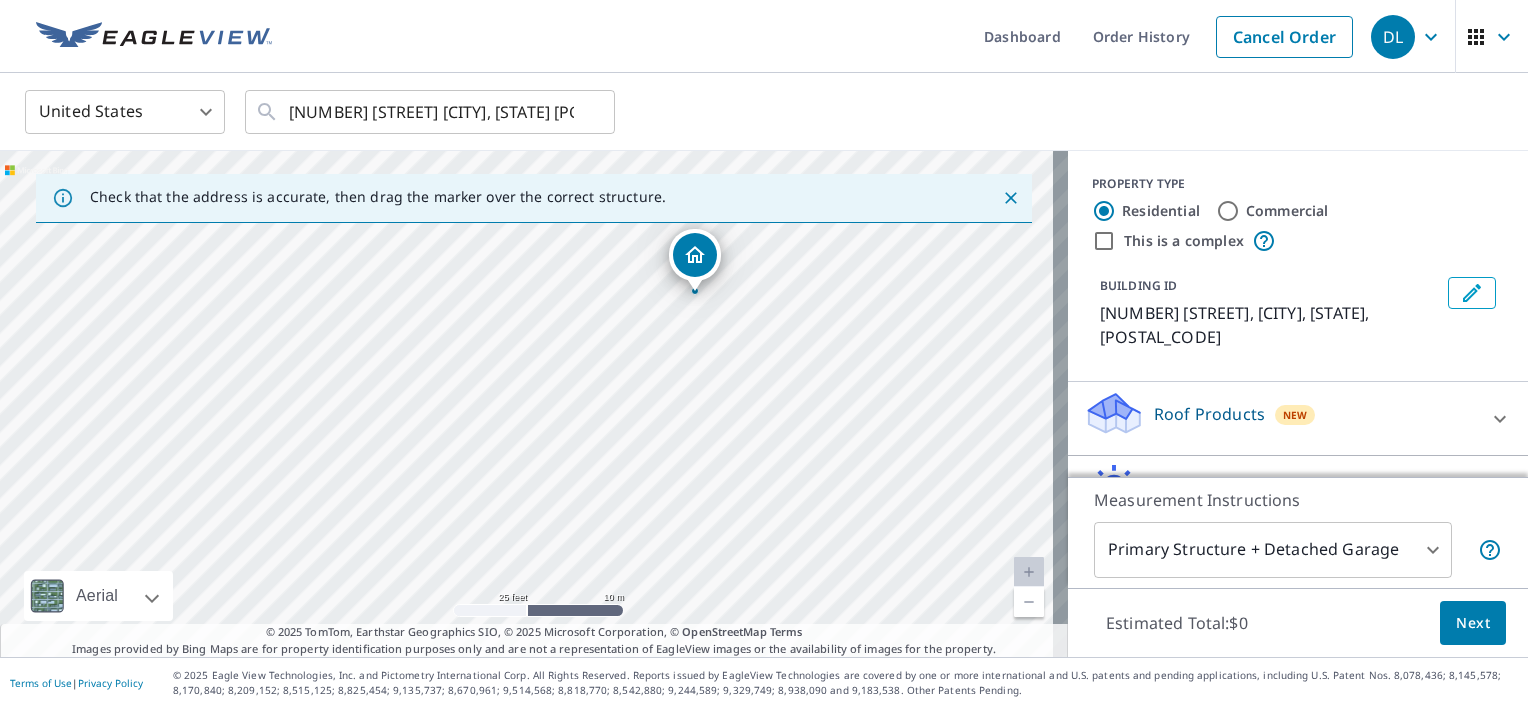 drag, startPoint x: 372, startPoint y: 439, endPoint x: 643, endPoint y: 454, distance: 271.41483 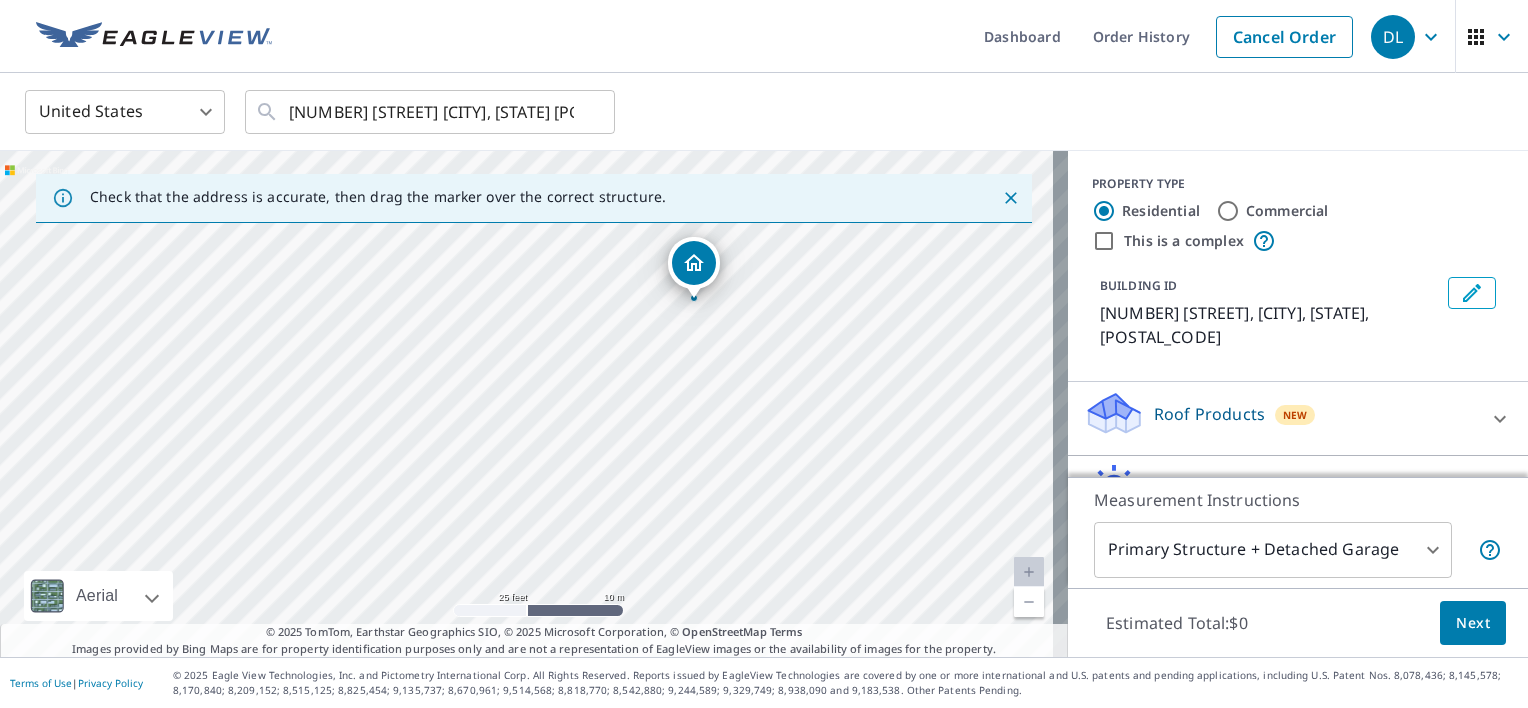 drag, startPoint x: 696, startPoint y: 252, endPoint x: 695, endPoint y: 262, distance: 10.049875 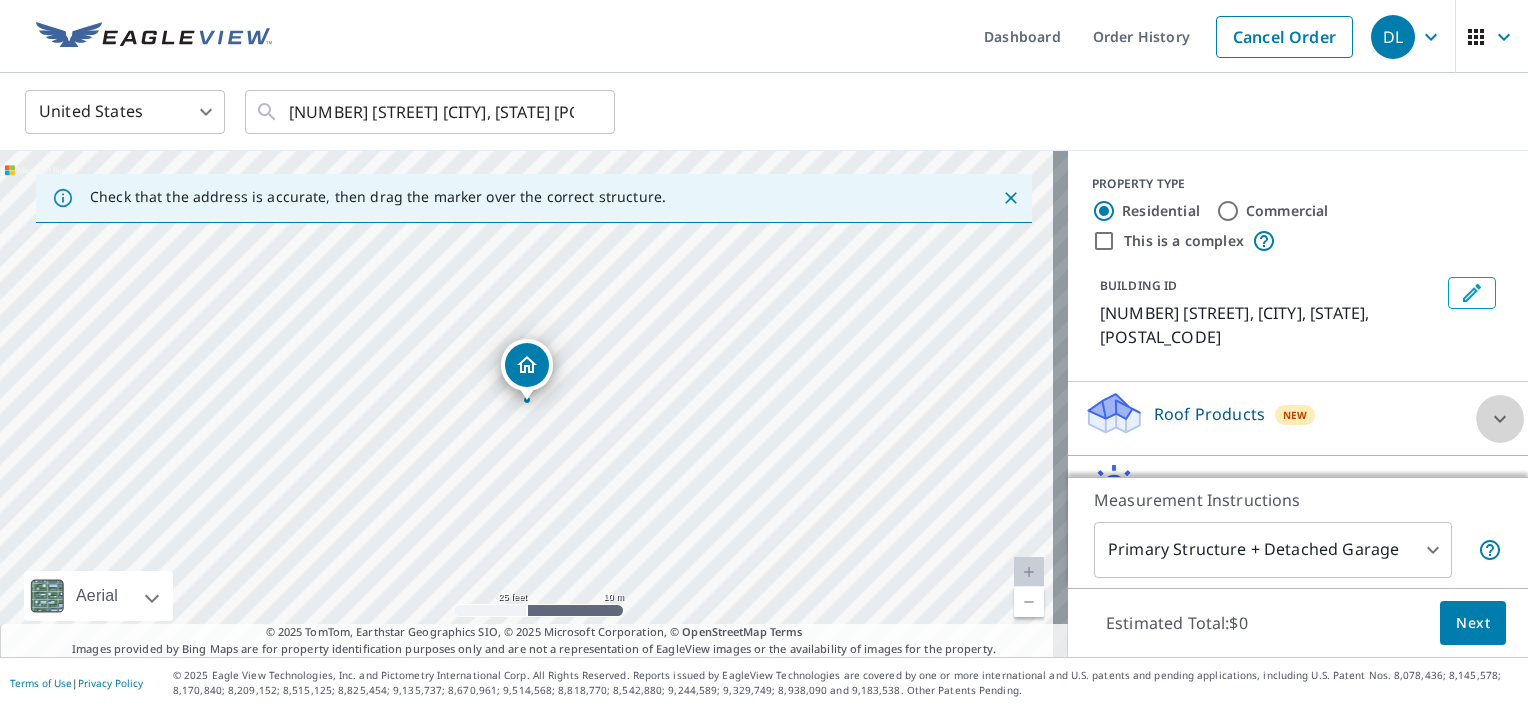 click 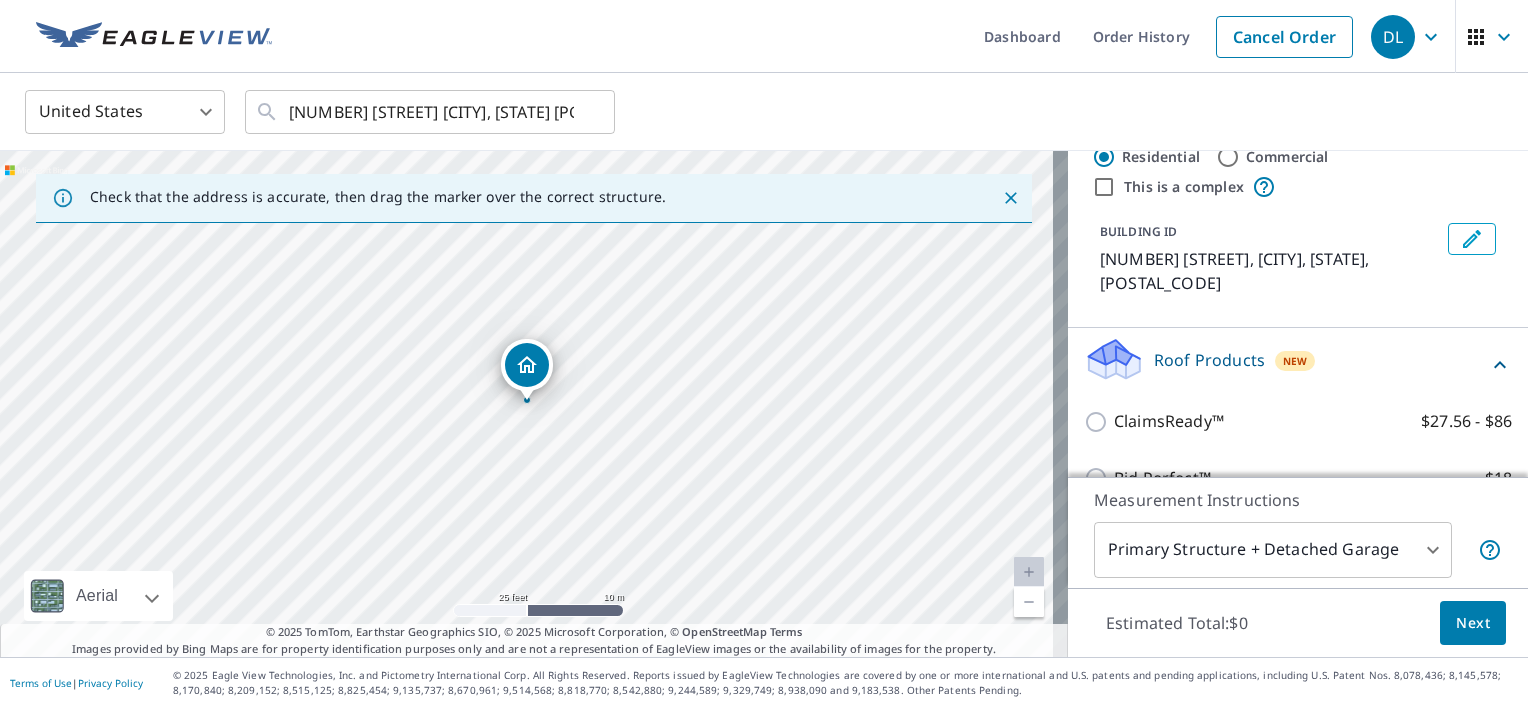 scroll, scrollTop: 100, scrollLeft: 0, axis: vertical 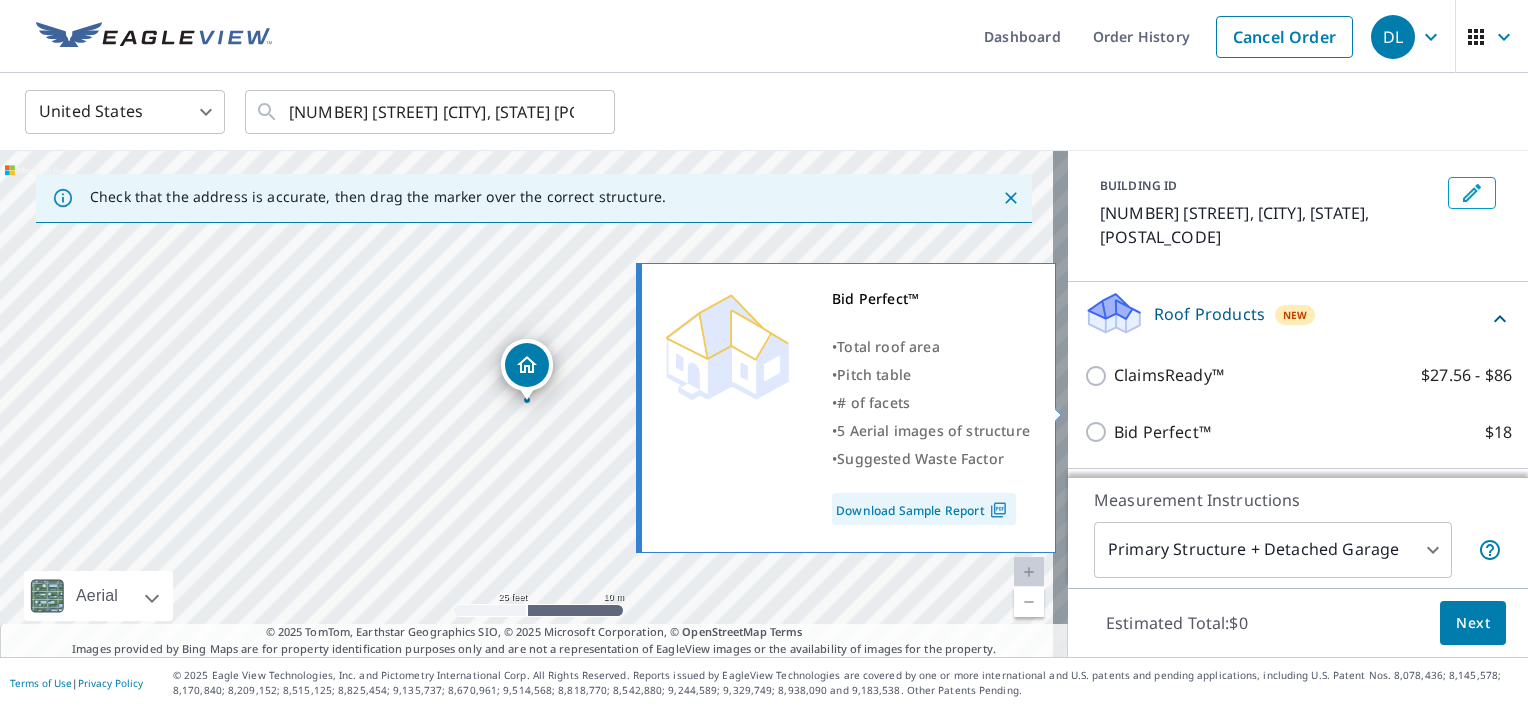 click on "Bid Perfect™ $18" at bounding box center (1099, 432) 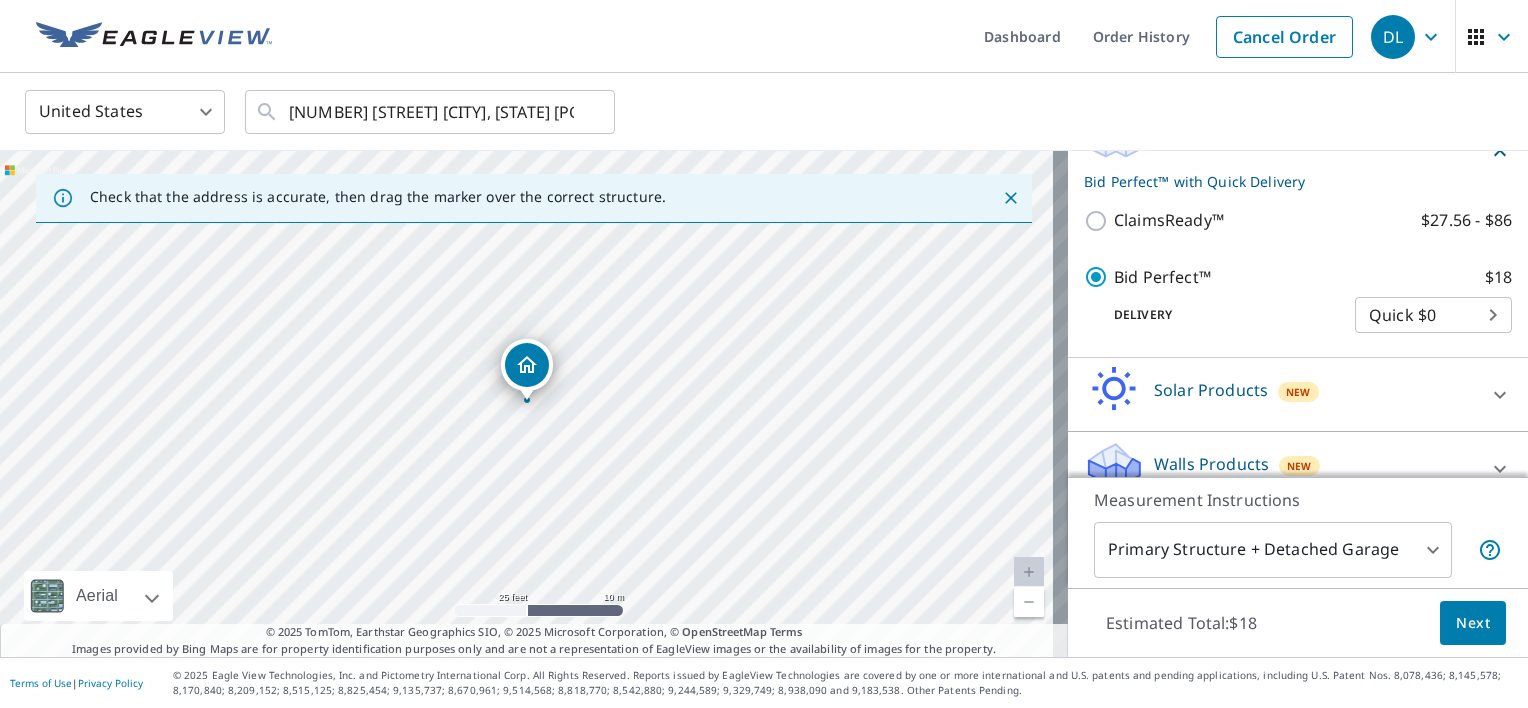 scroll, scrollTop: 280, scrollLeft: 0, axis: vertical 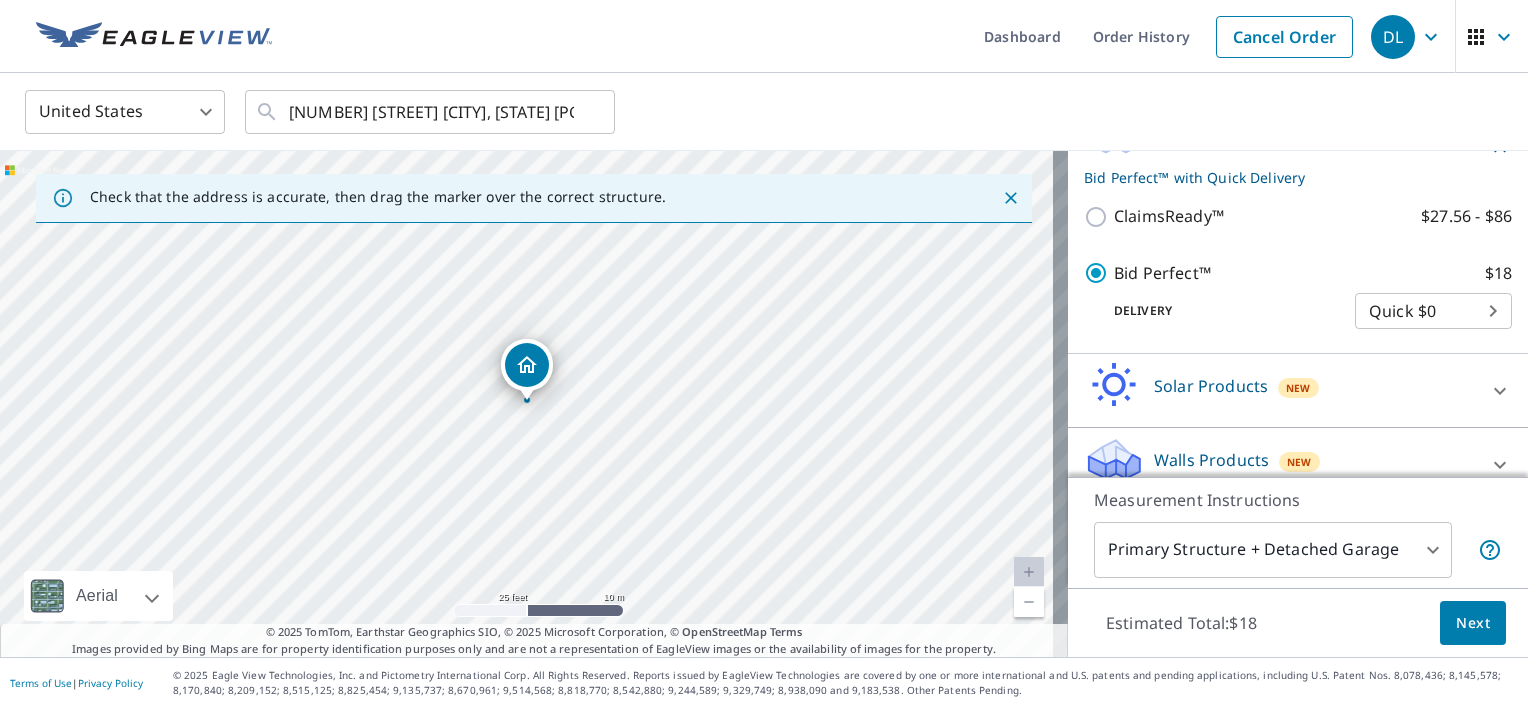 click on "Next" at bounding box center [1473, 623] 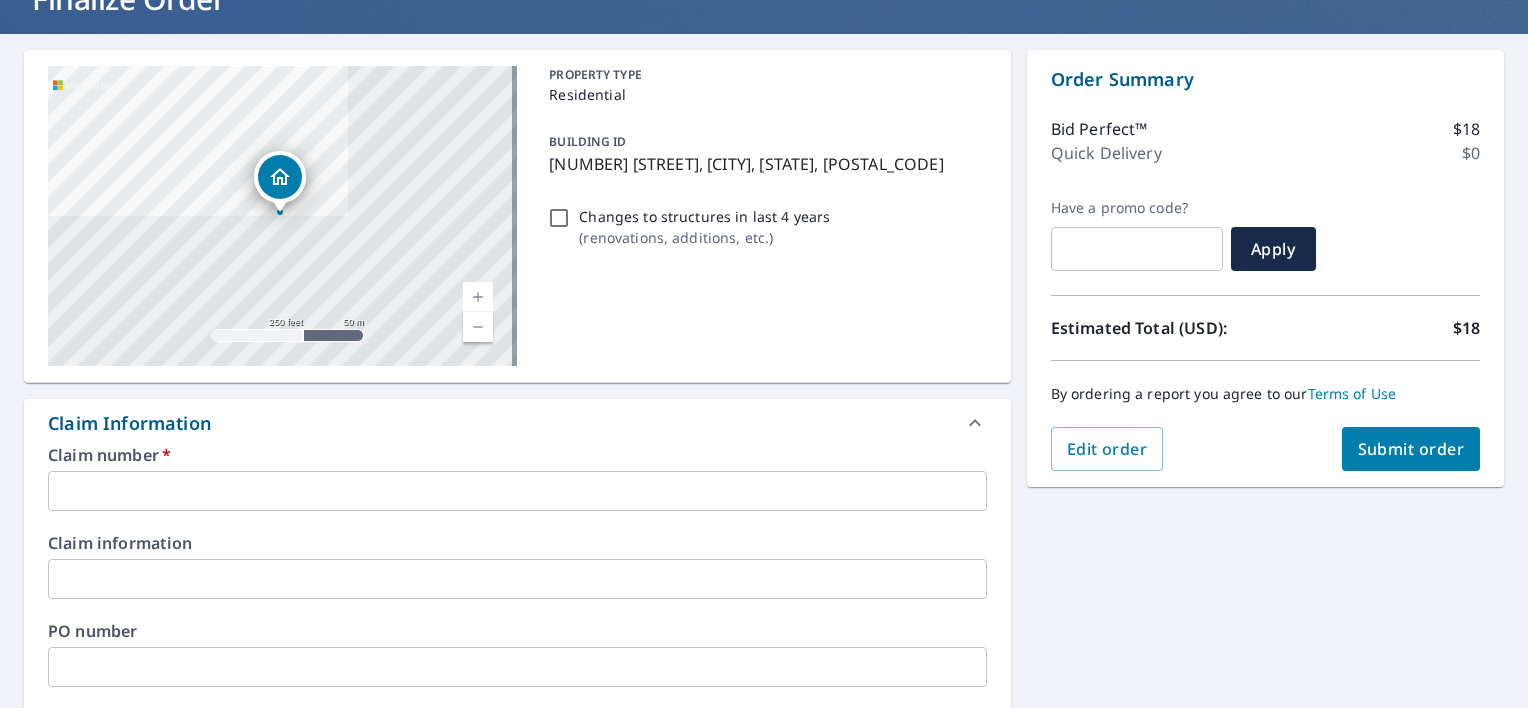scroll, scrollTop: 200, scrollLeft: 0, axis: vertical 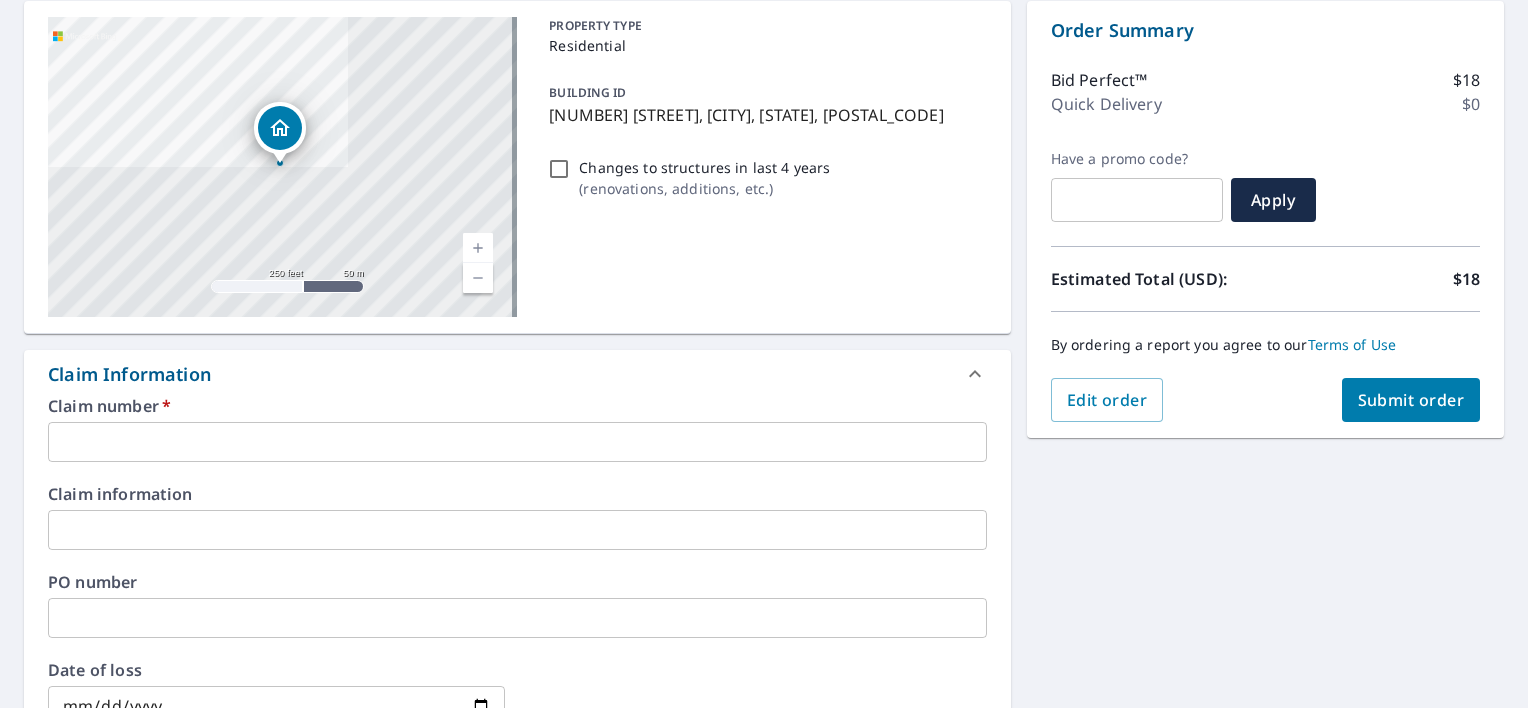 click at bounding box center [517, 442] 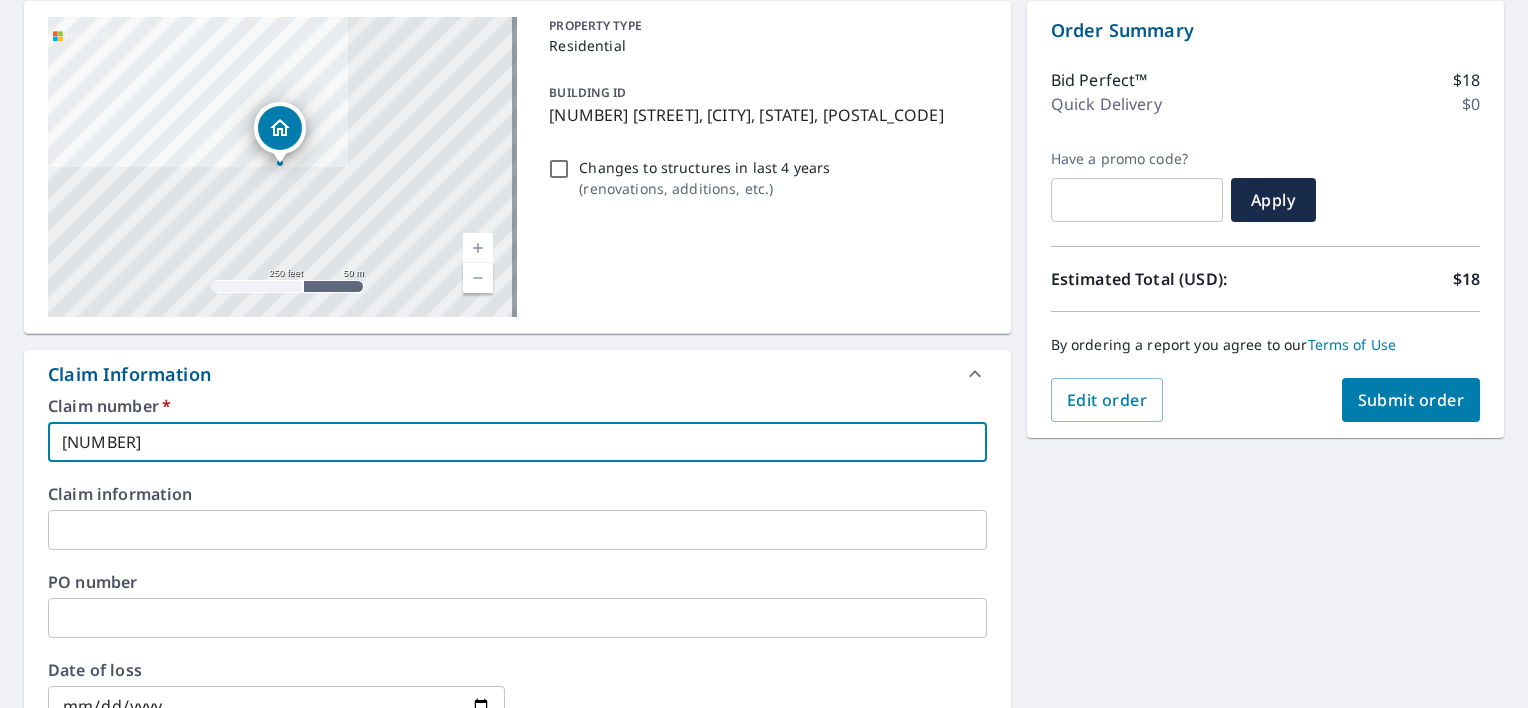 type on "[NUMBER]" 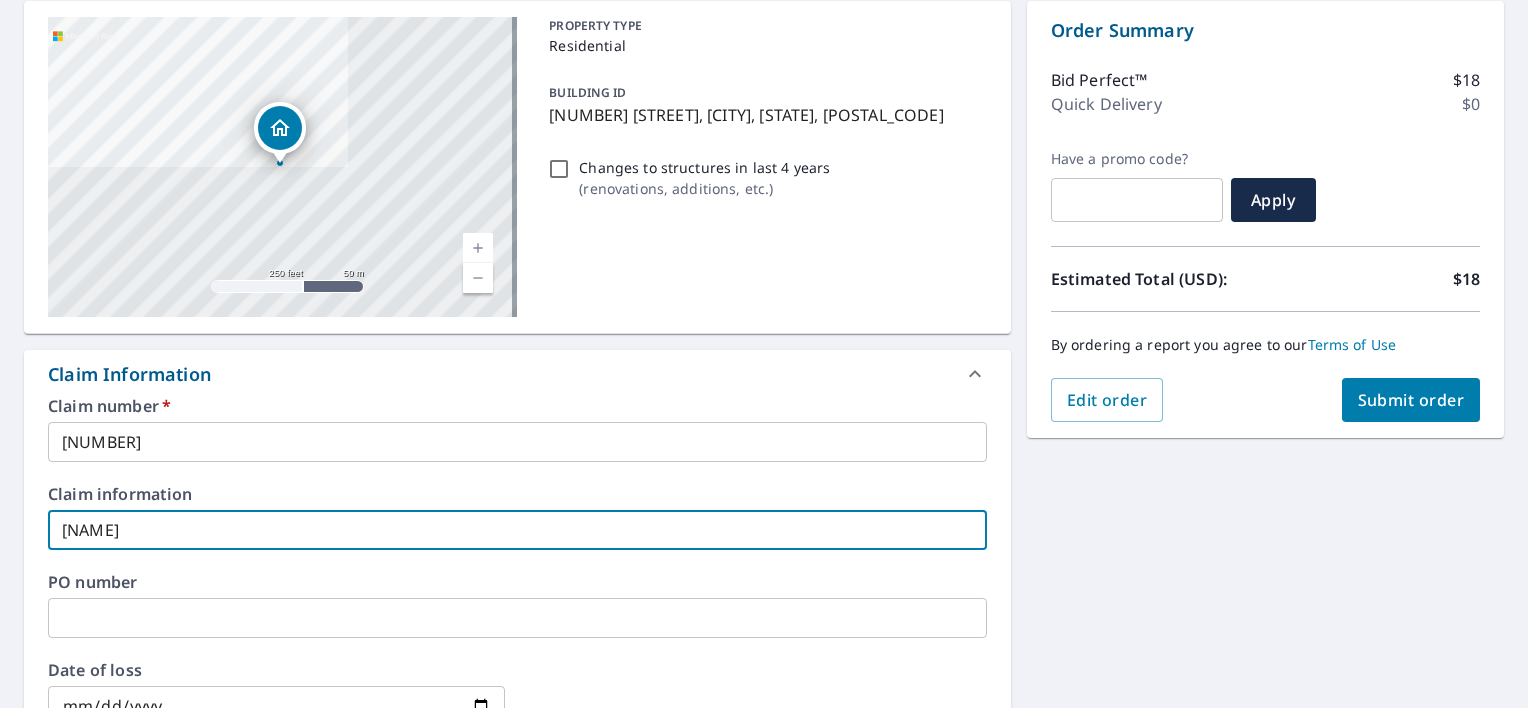 type on "[NAME]" 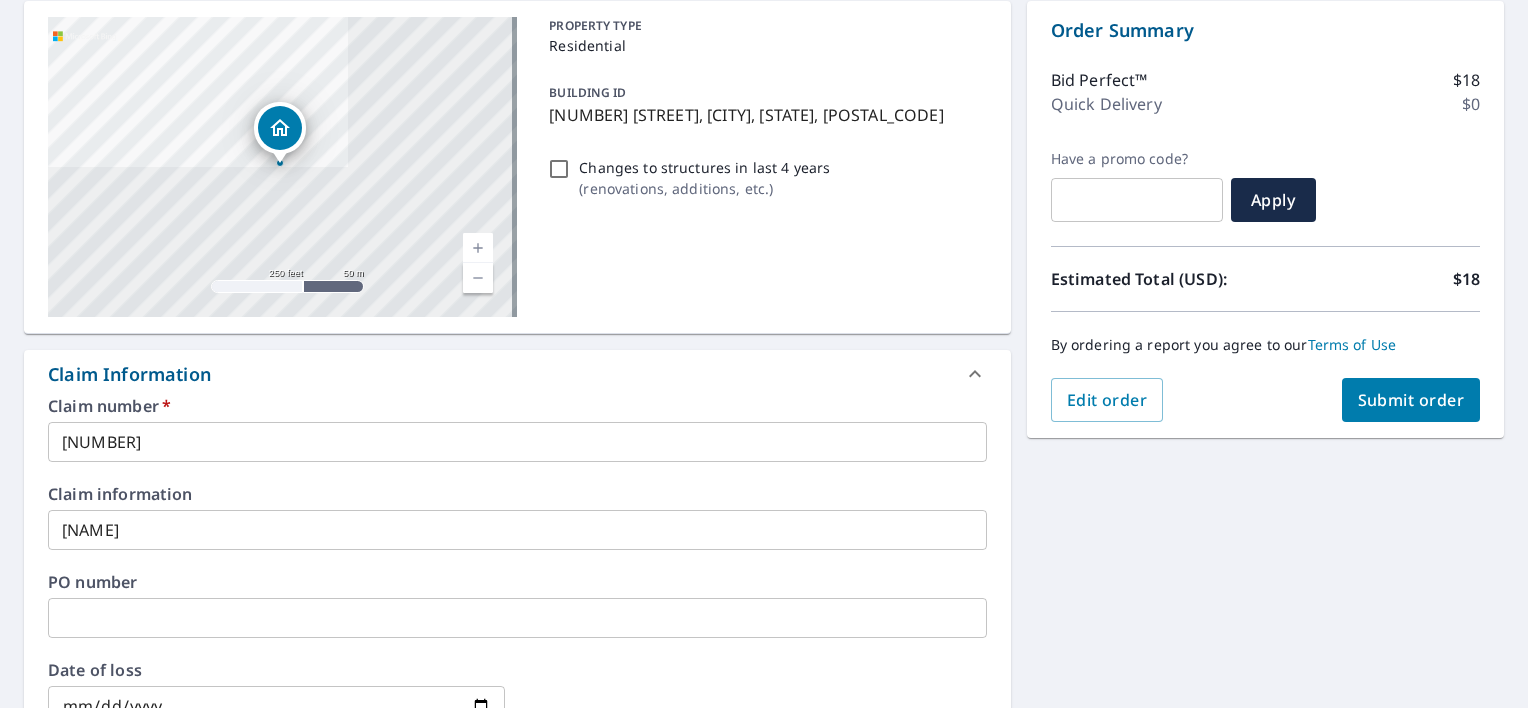 click on "Claim information" at bounding box center [517, 494] 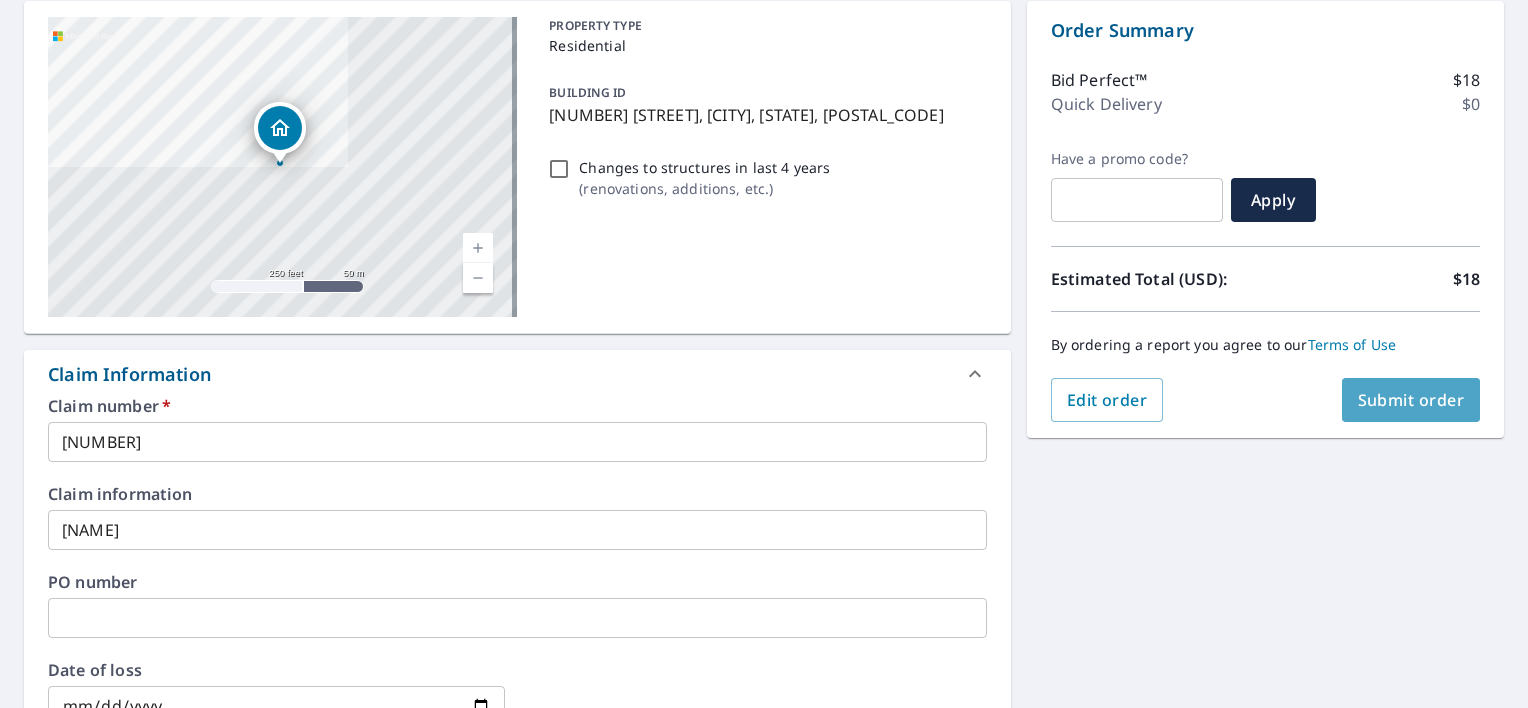 click on "Submit order" at bounding box center [1411, 400] 